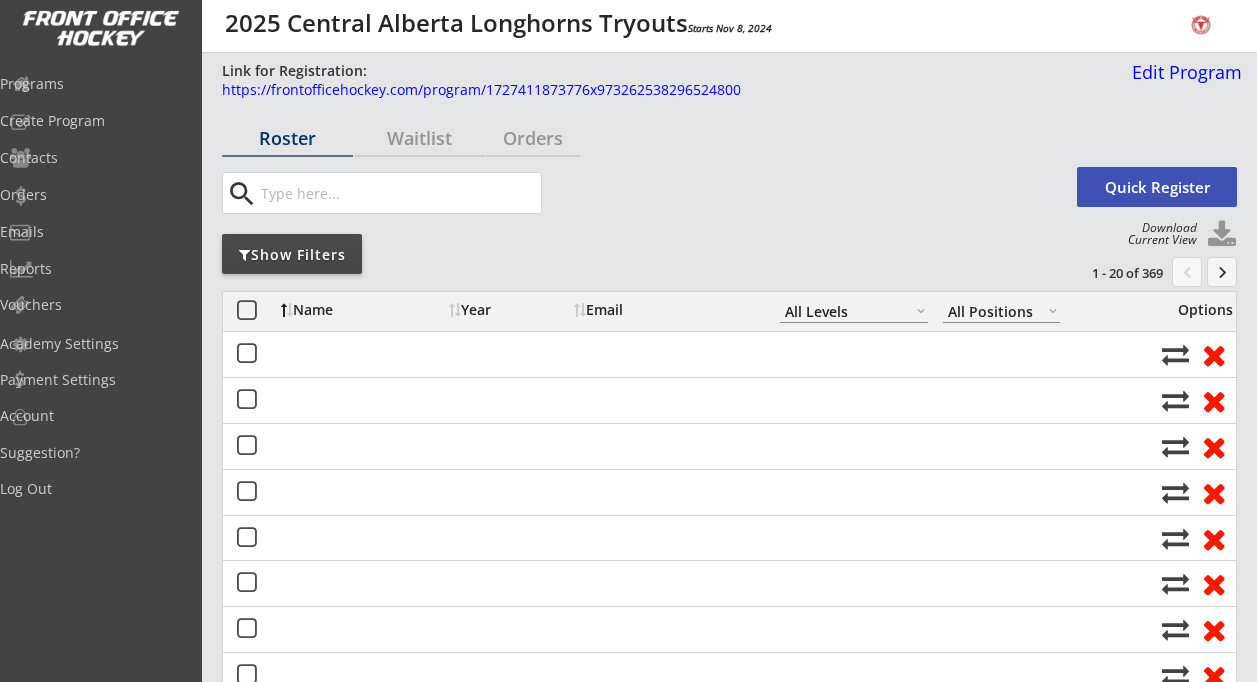 scroll, scrollTop: 0, scrollLeft: 0, axis: both 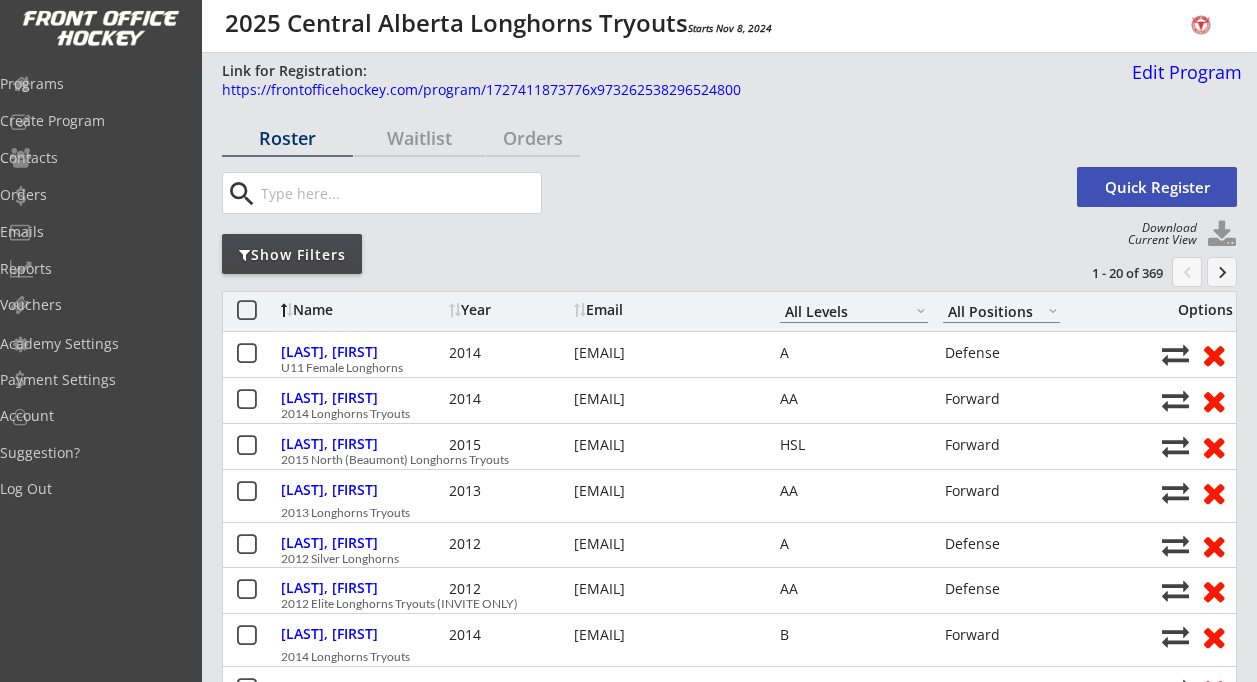 click at bounding box center (399, 193) 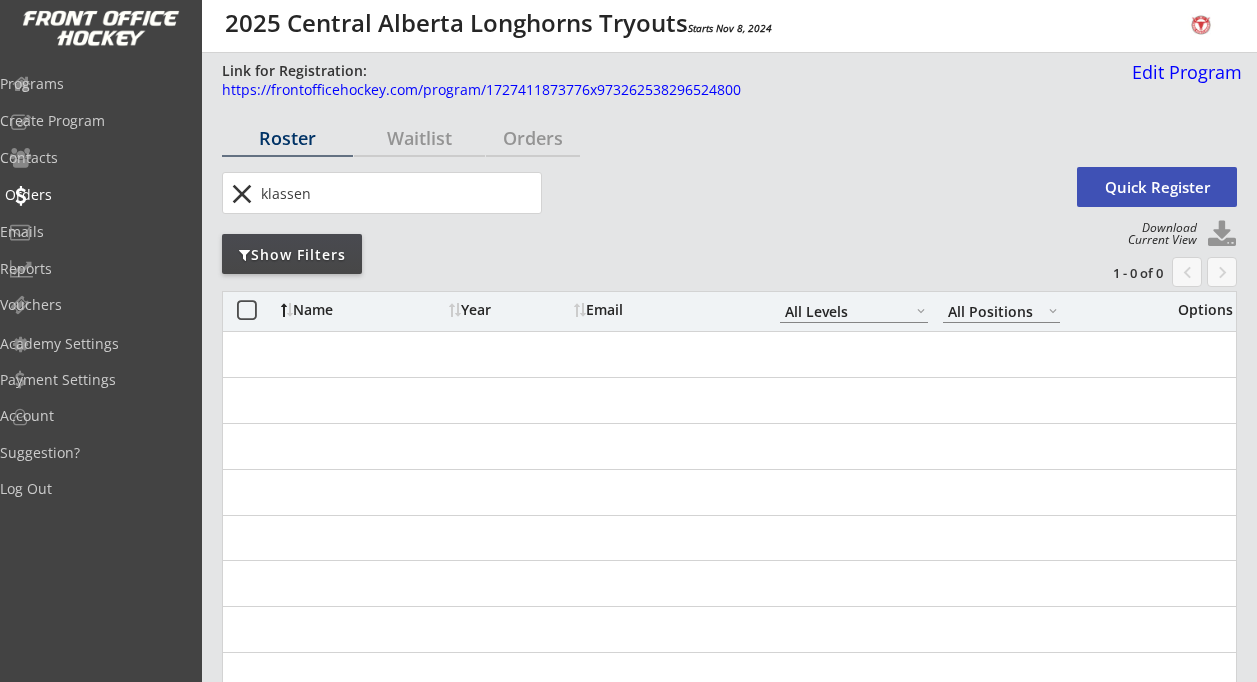 type on "klassen" 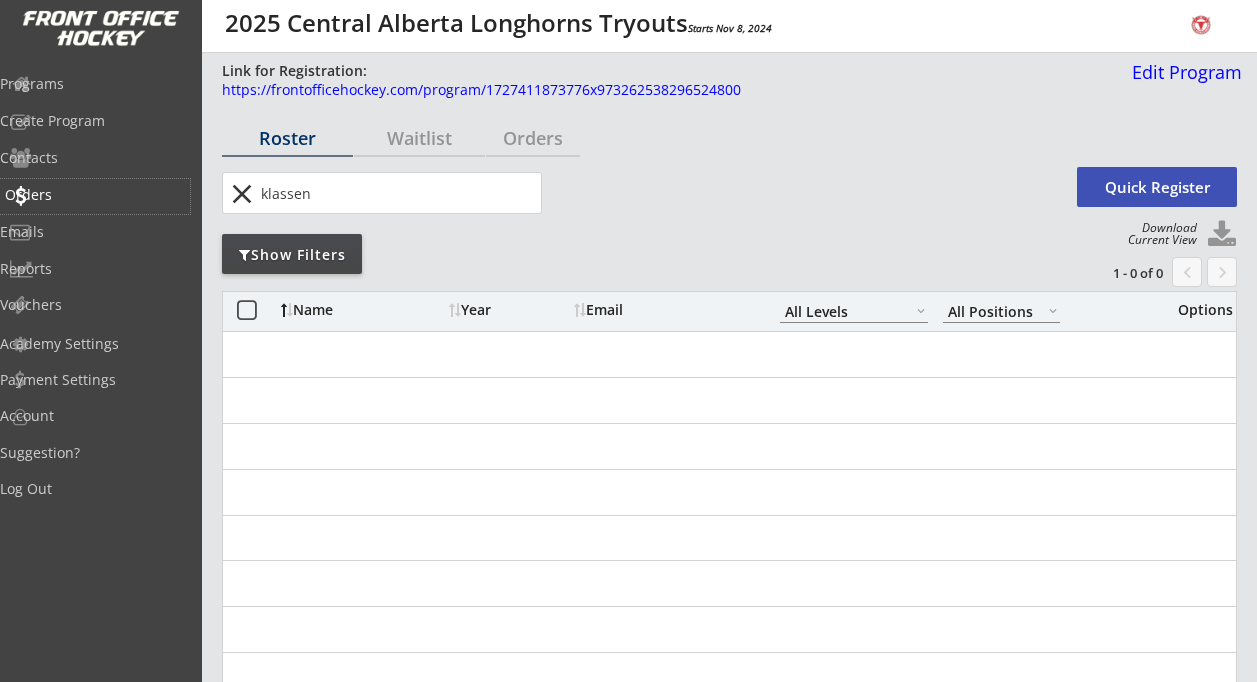 click on "Orders" at bounding box center [95, 195] 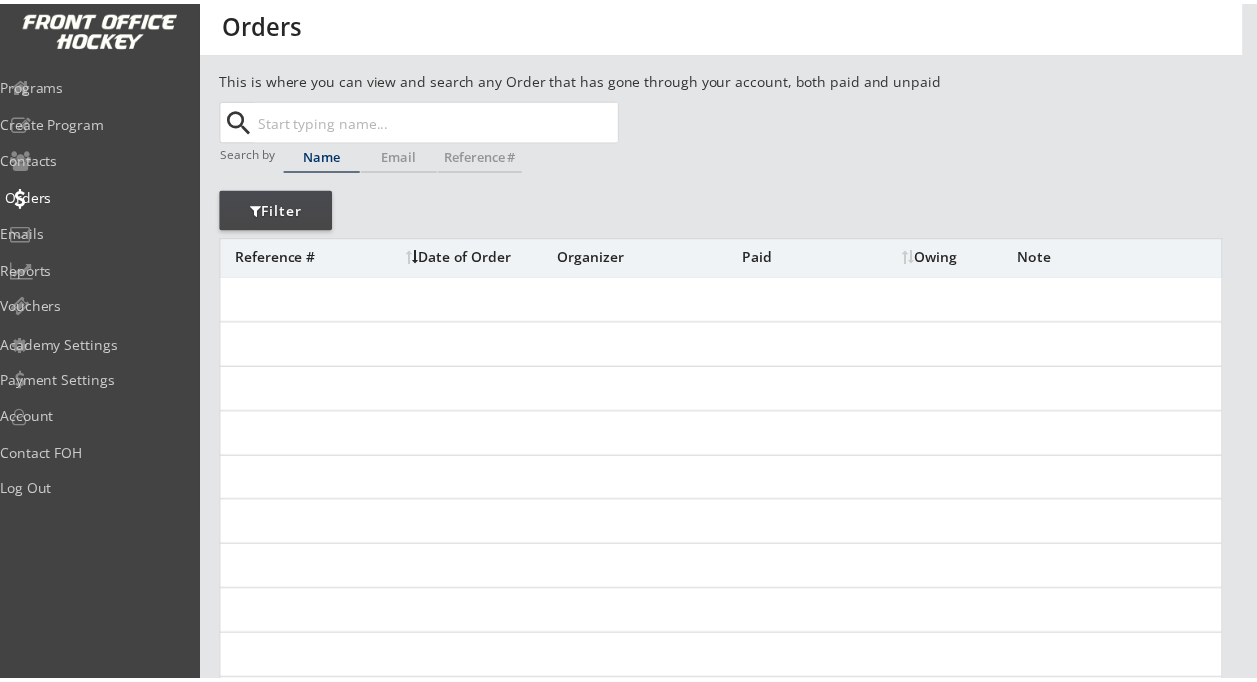 scroll, scrollTop: 0, scrollLeft: 0, axis: both 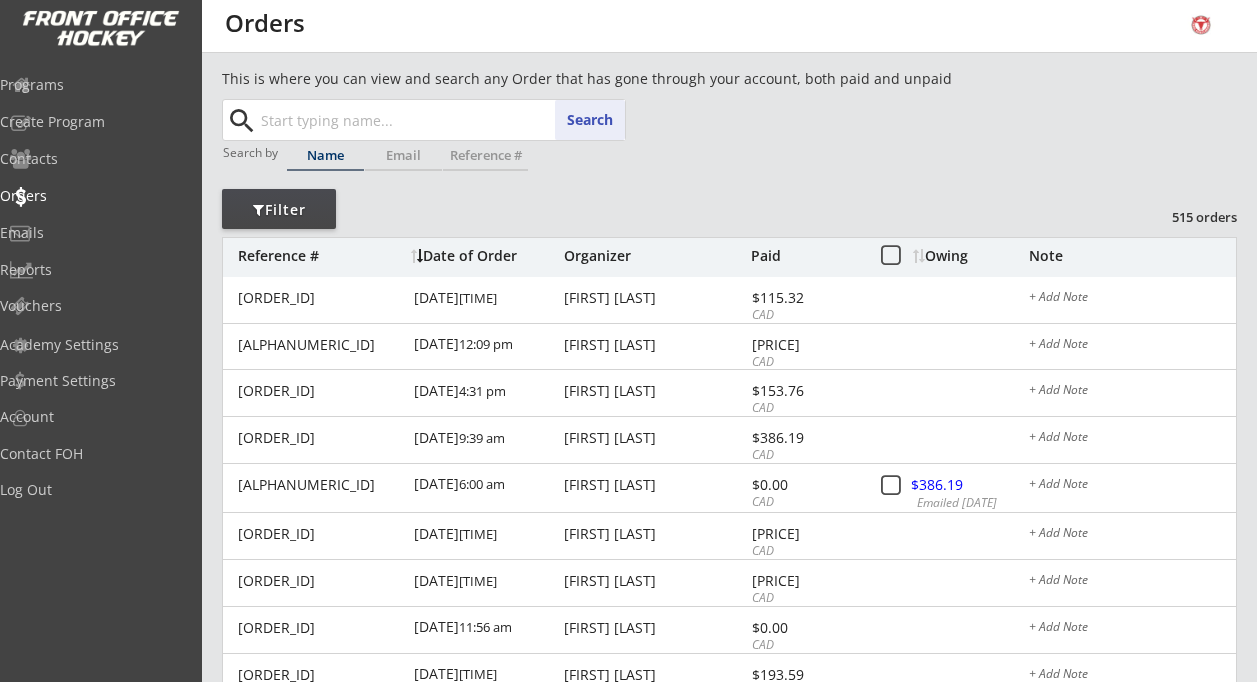 click at bounding box center [441, 120] 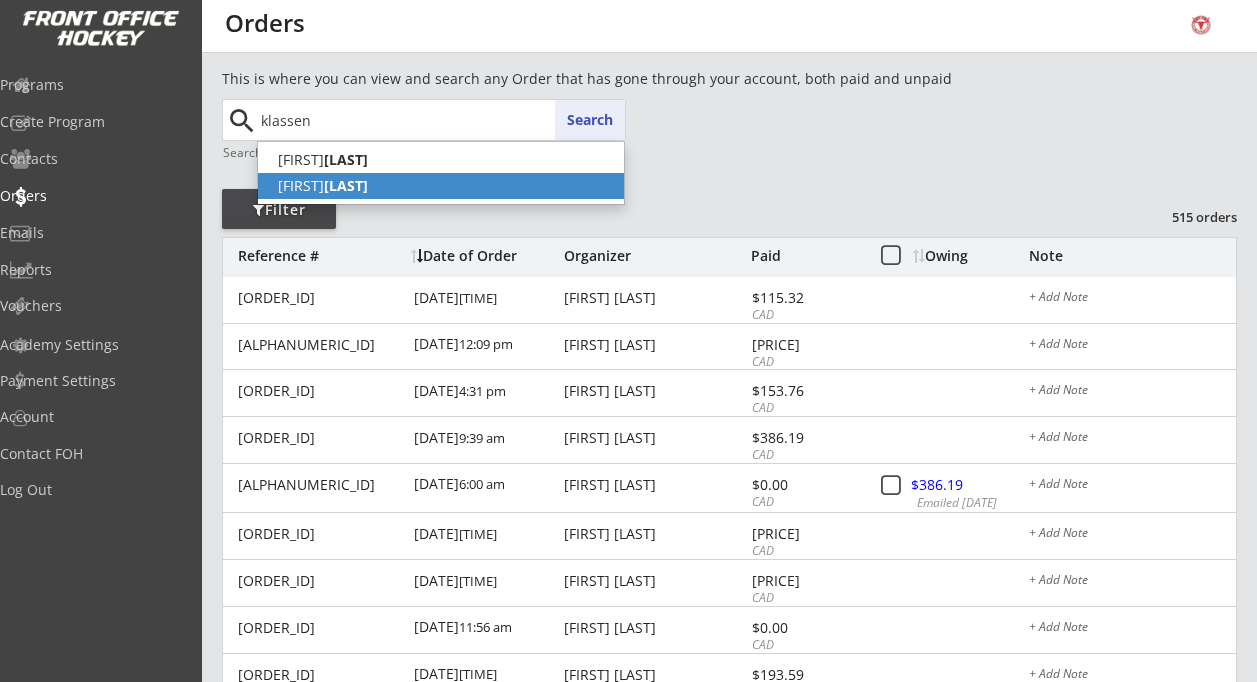 click on "[LAST]" at bounding box center (346, 185) 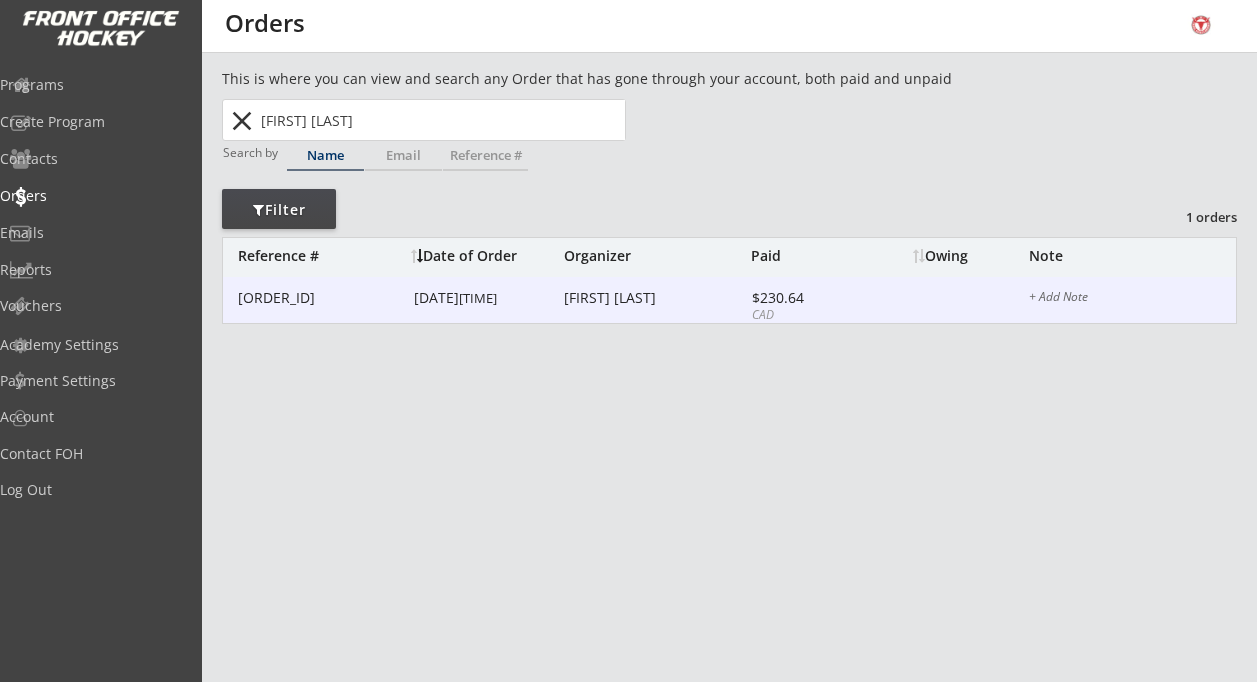 type on "[FIRST] [LAST]" 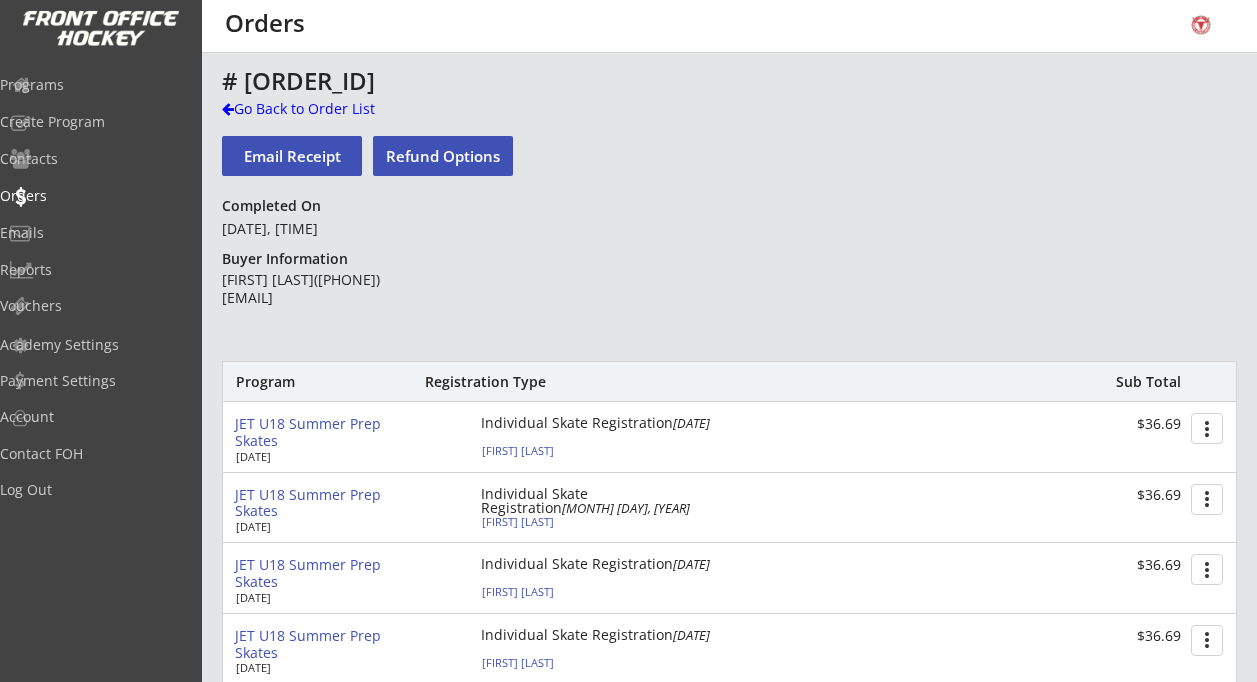 click on "Refund Options" at bounding box center (292, 156) 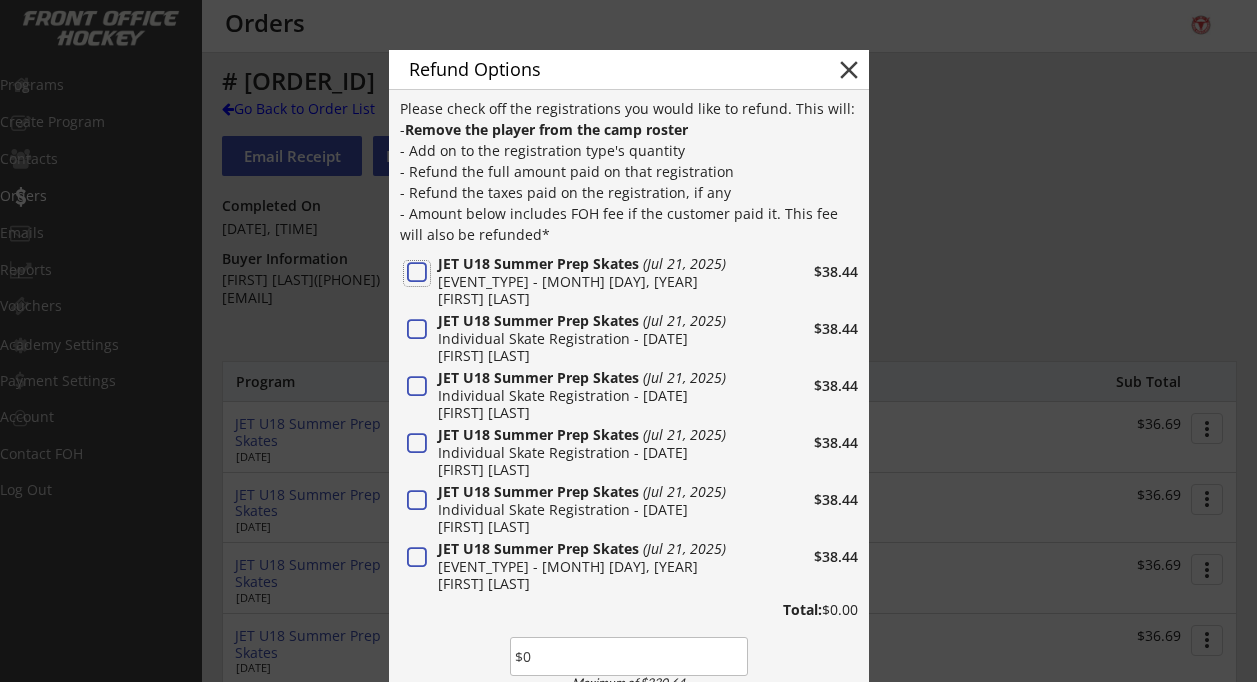 click at bounding box center [417, 273] 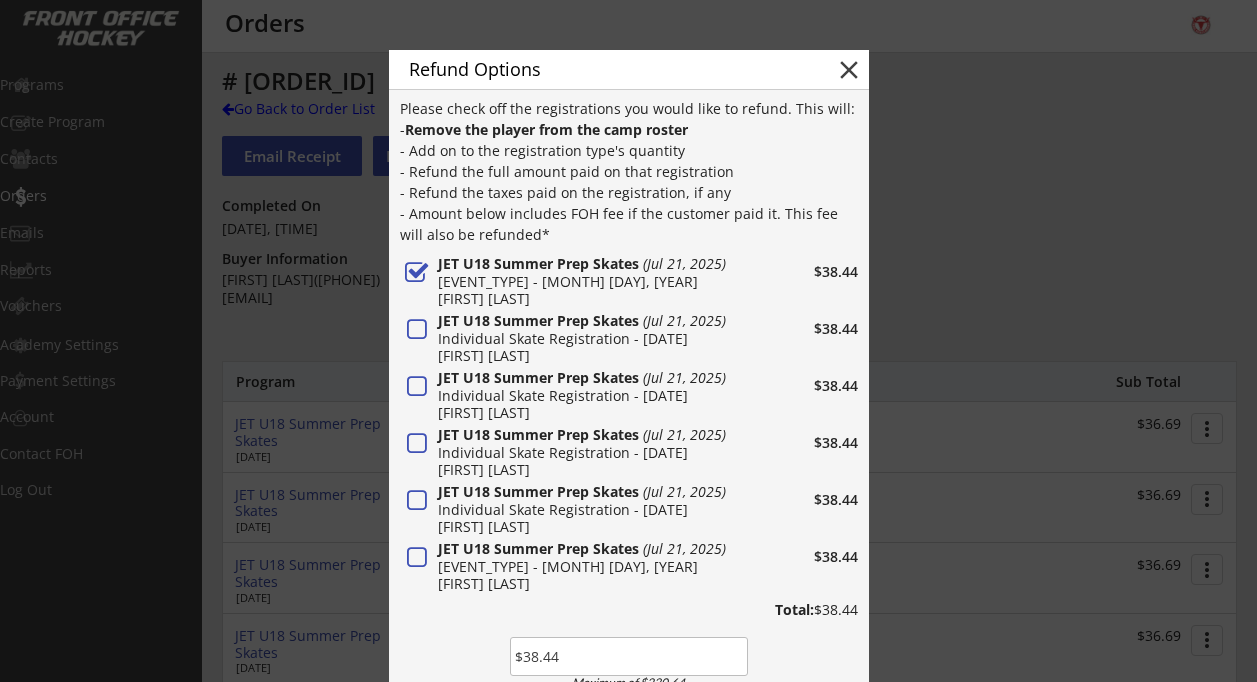 click at bounding box center [417, 330] 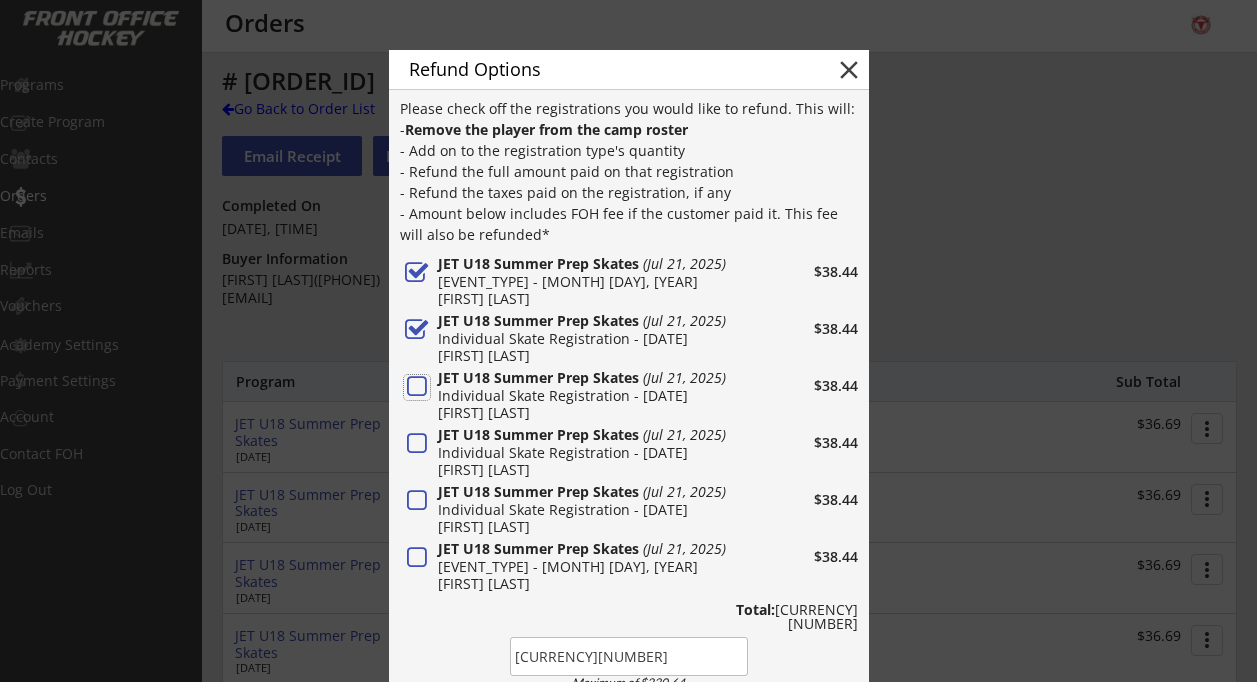 click at bounding box center [417, 387] 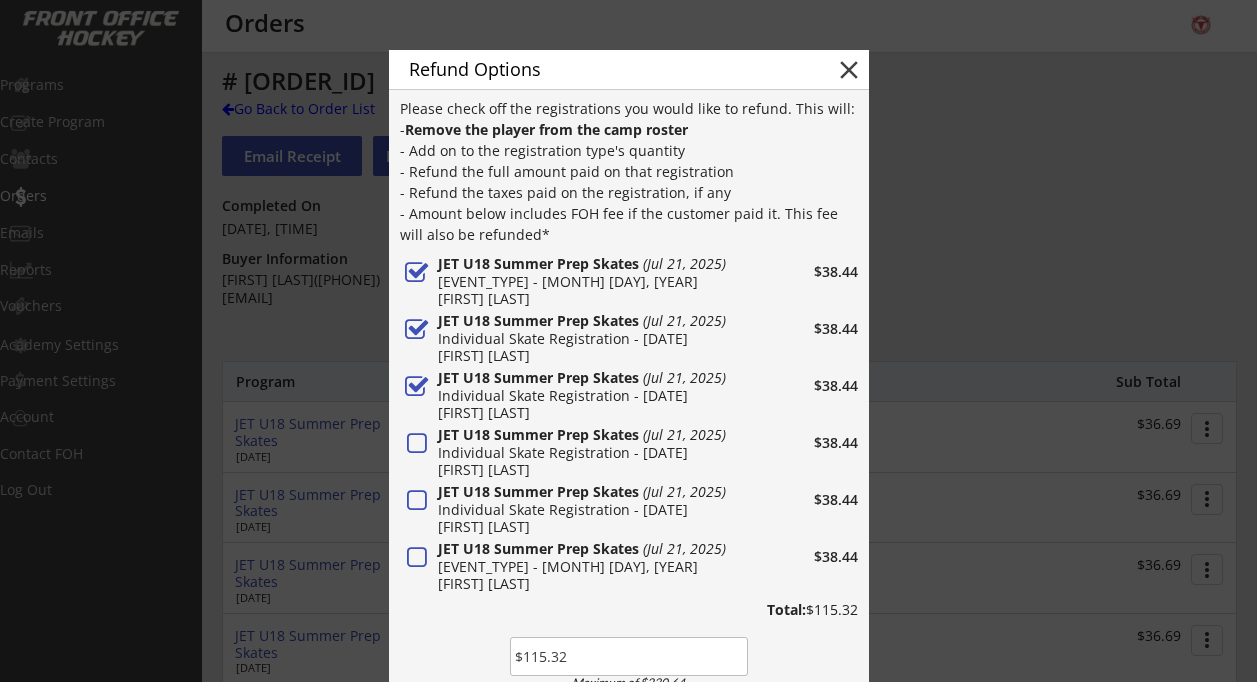 click at bounding box center (417, 444) 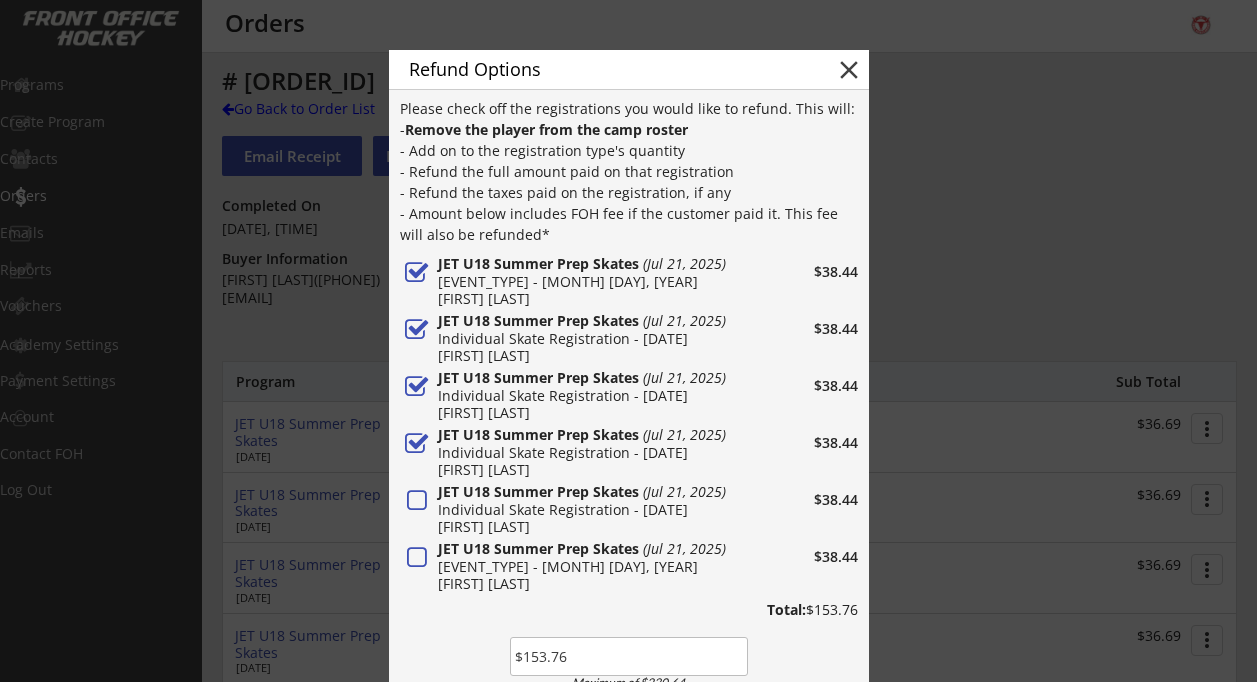 click at bounding box center [417, 501] 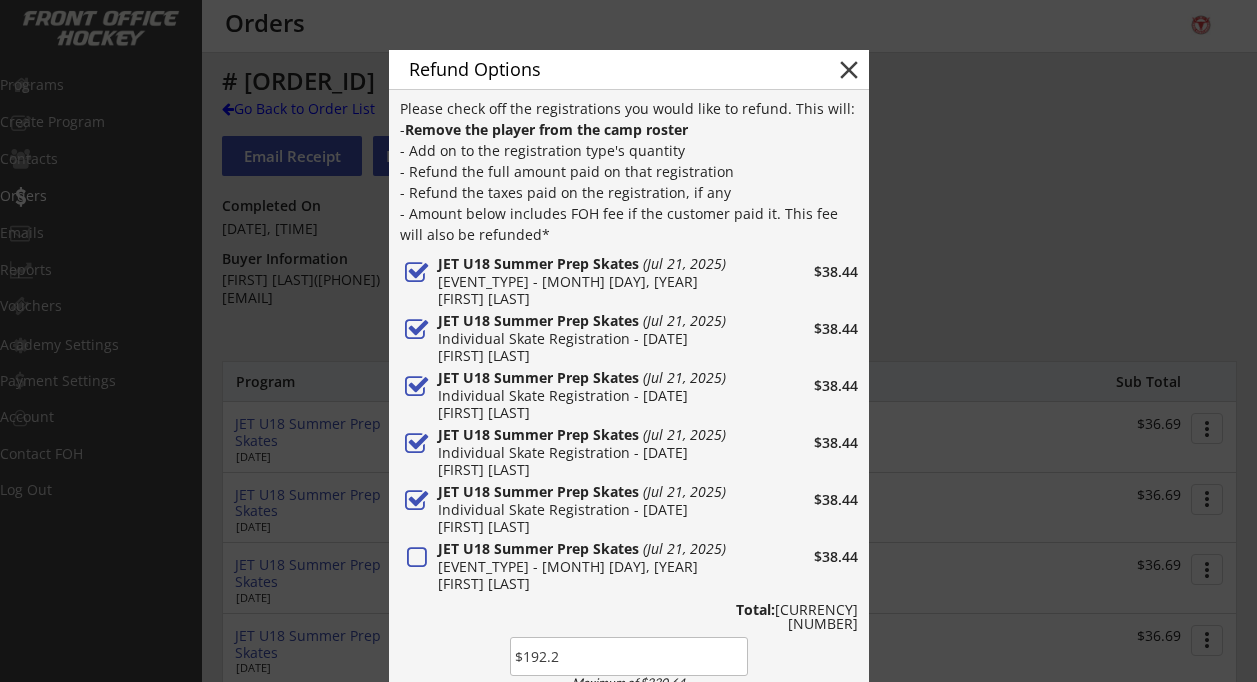 click at bounding box center (417, 558) 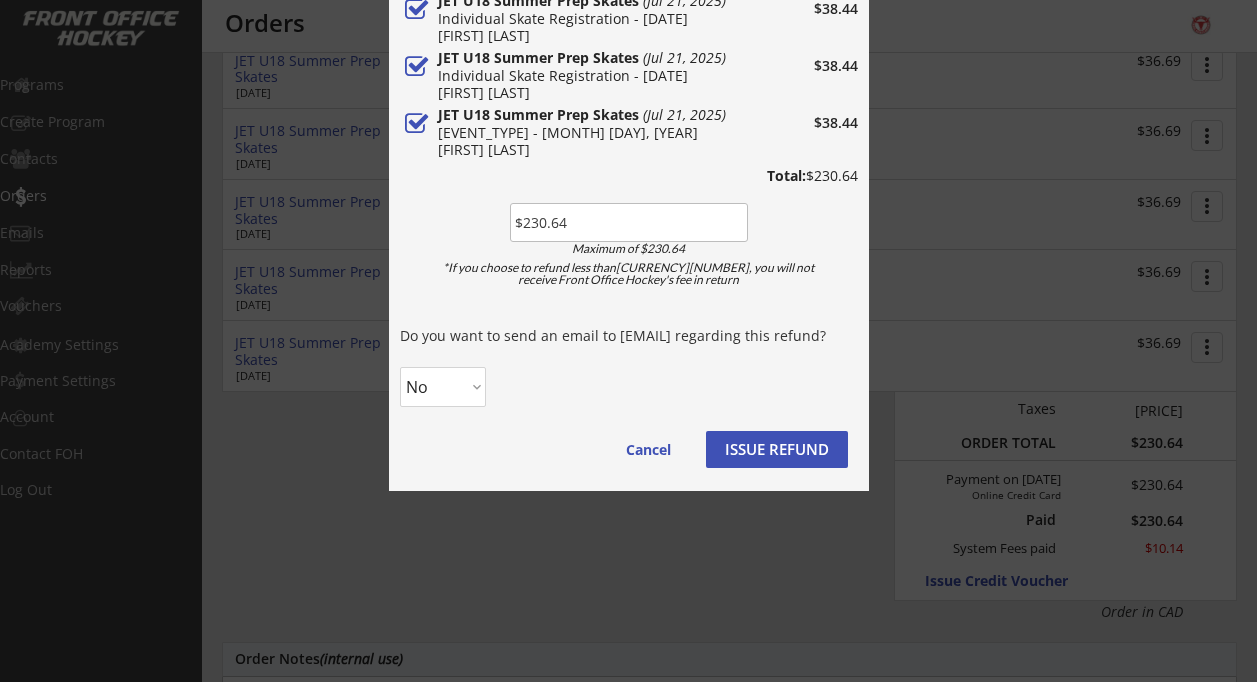 scroll, scrollTop: 435, scrollLeft: 0, axis: vertical 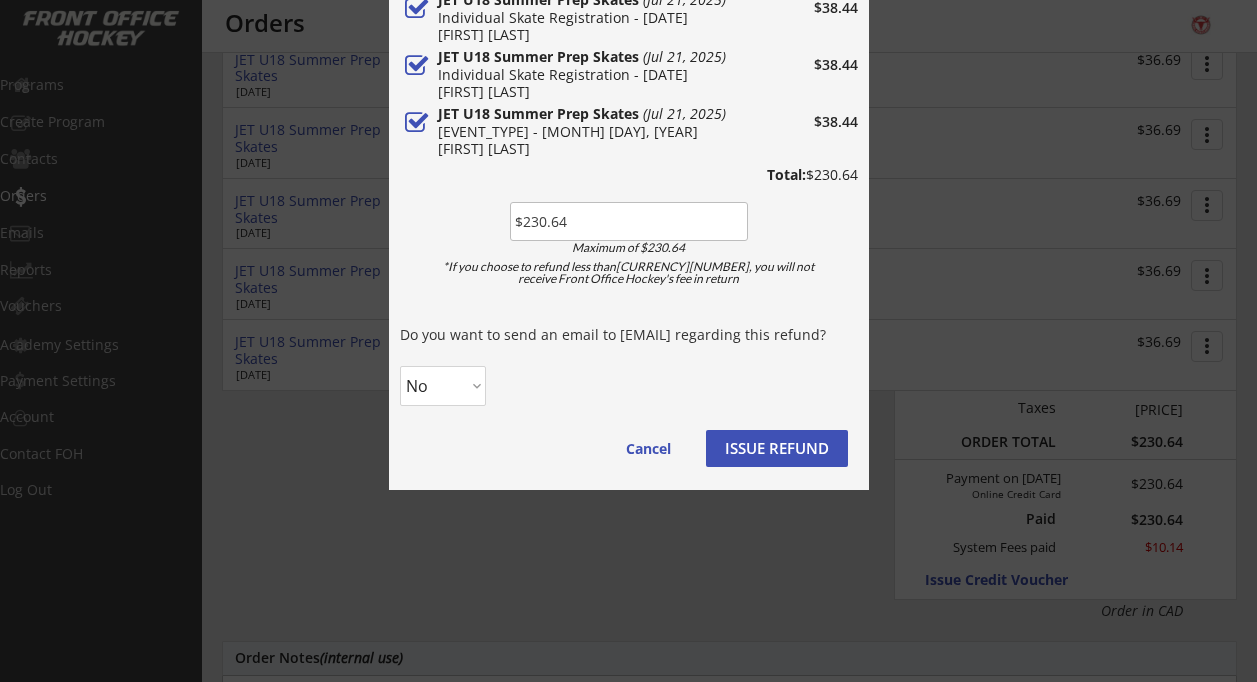 click on "No Yes" at bounding box center (443, 386) 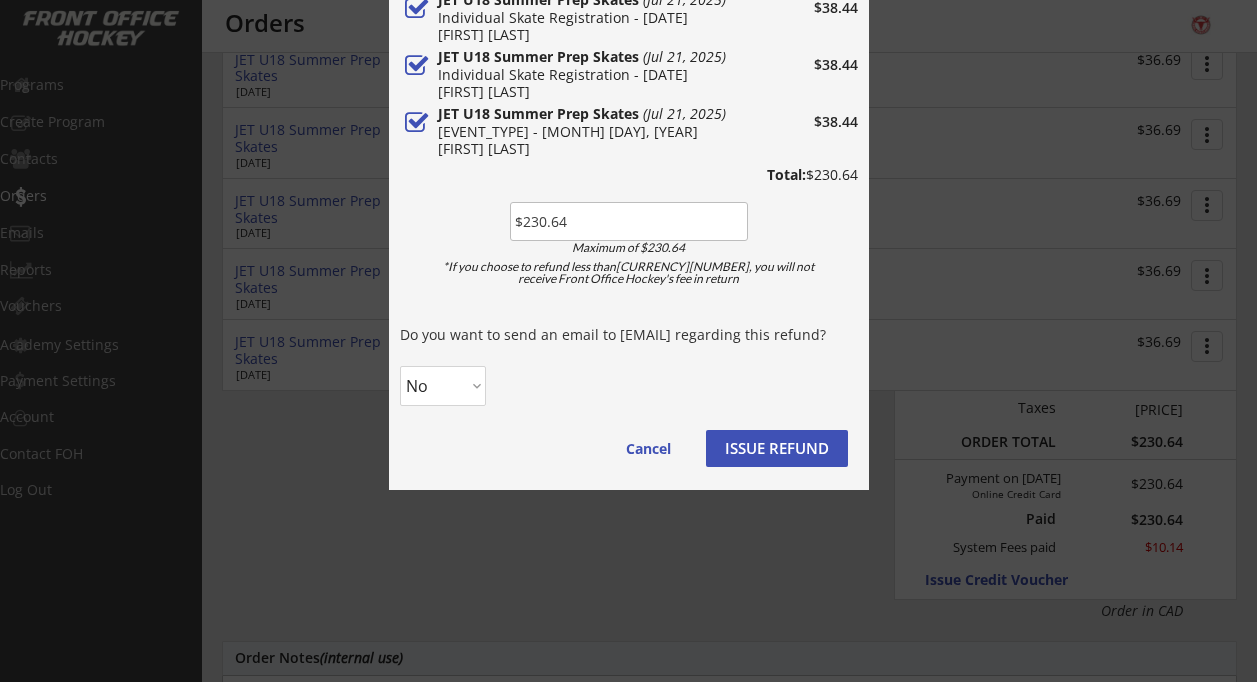 select on ""Yes"" 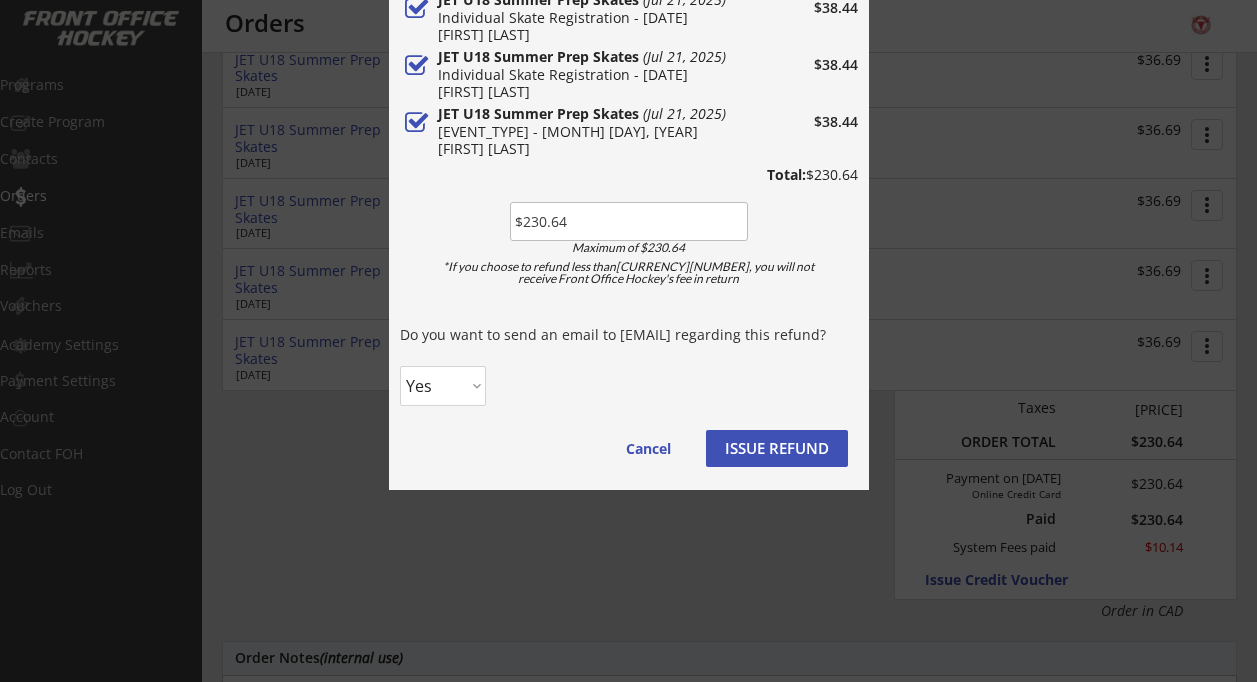 click on "No Yes" at bounding box center [443, 386] 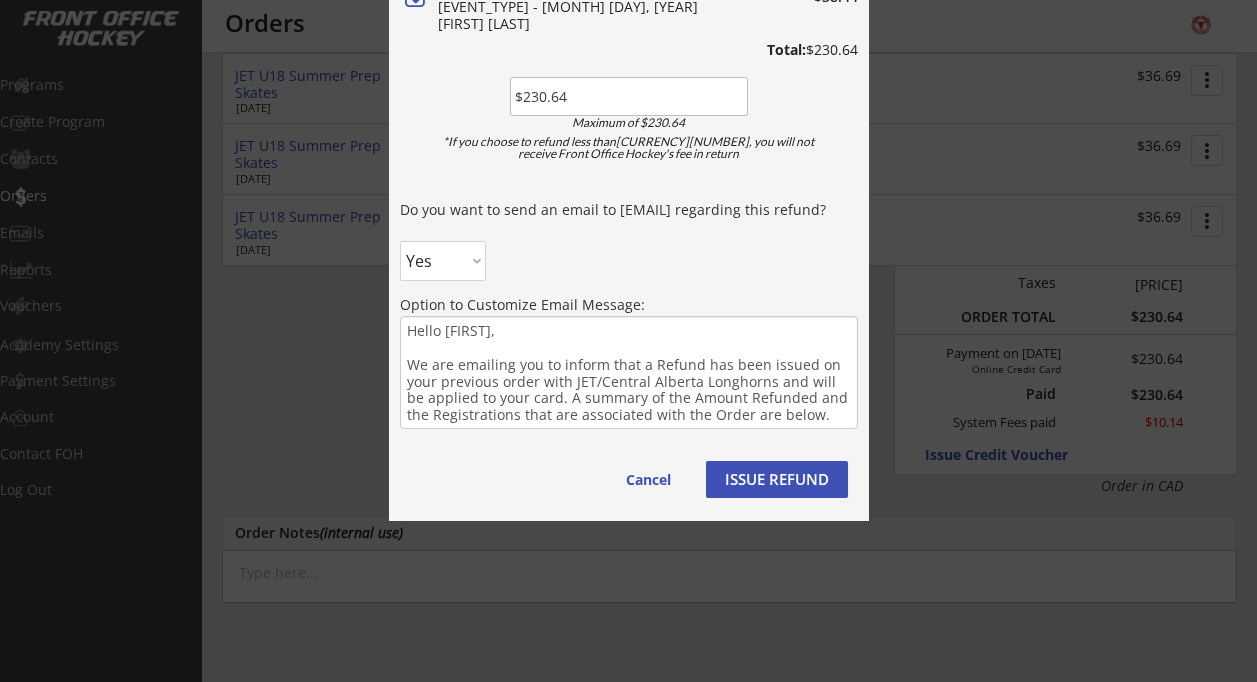scroll, scrollTop: 616, scrollLeft: 0, axis: vertical 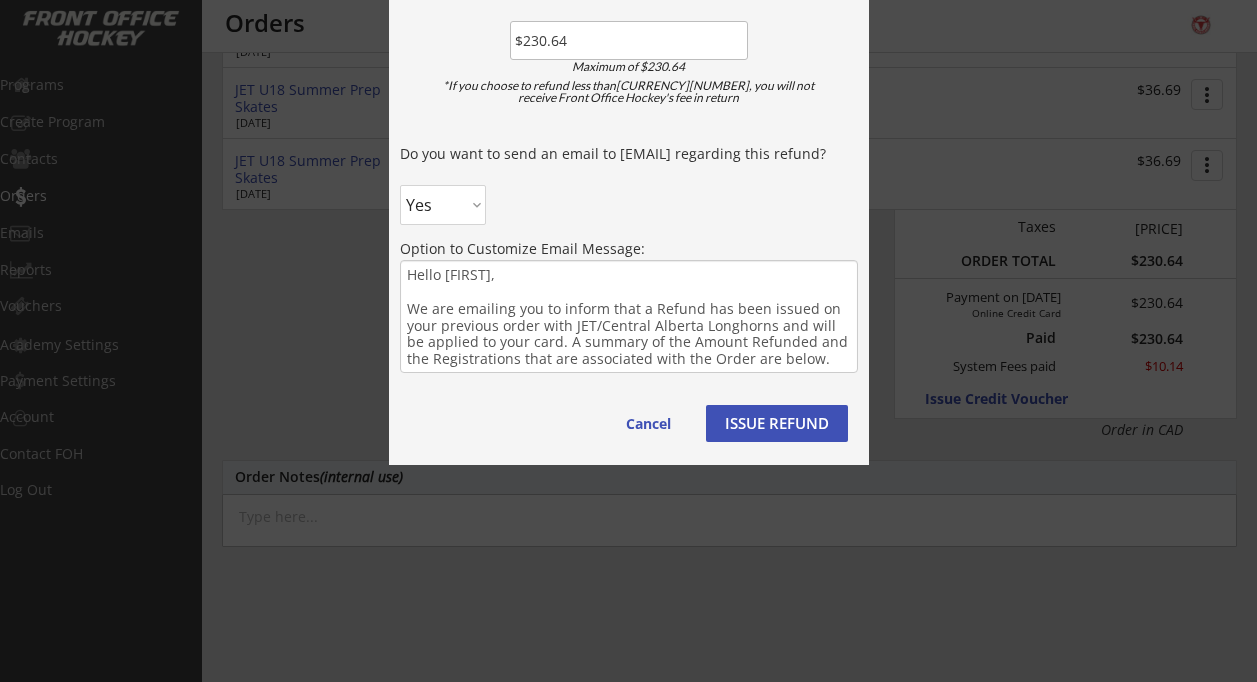 click on "ISSUE REFUND" at bounding box center [1017, 399] 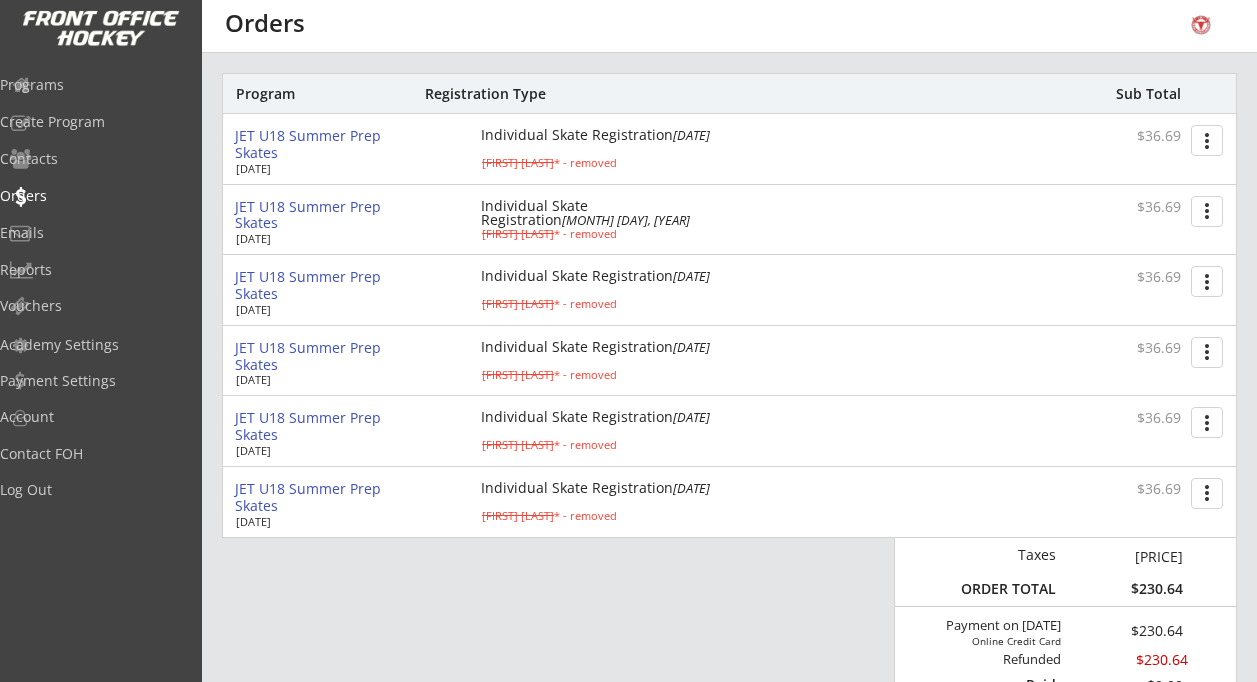 scroll, scrollTop: 0, scrollLeft: 0, axis: both 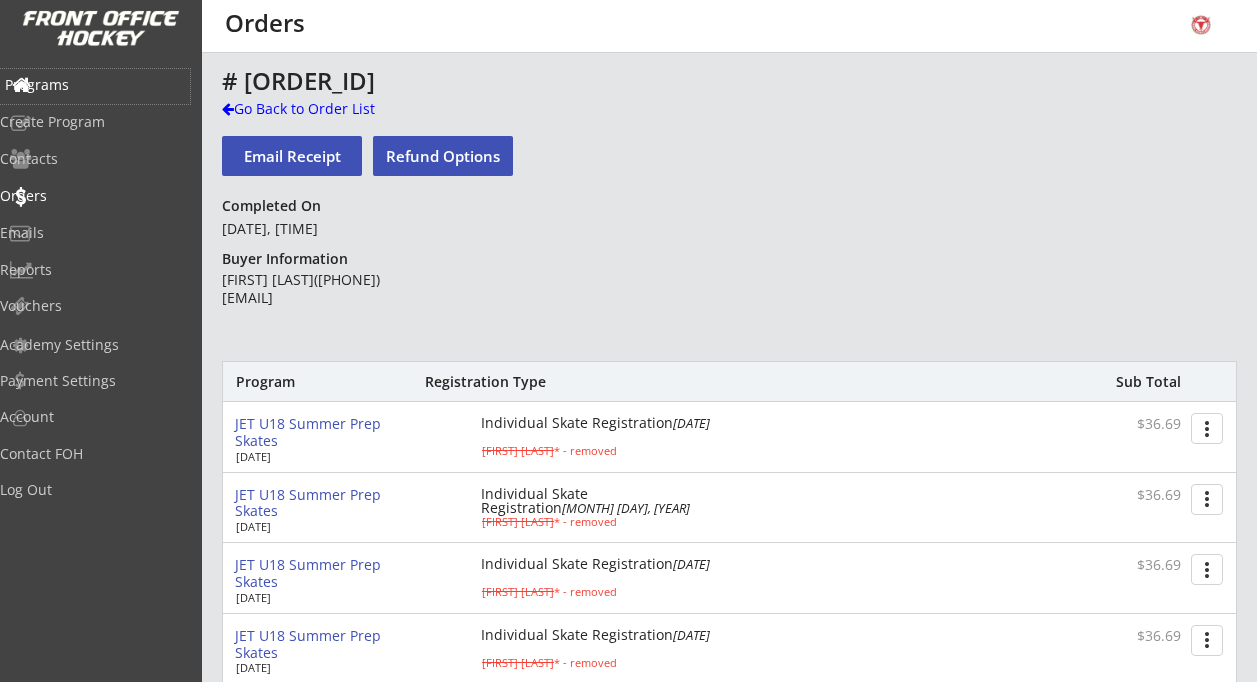 click on "Programs" at bounding box center (95, 85) 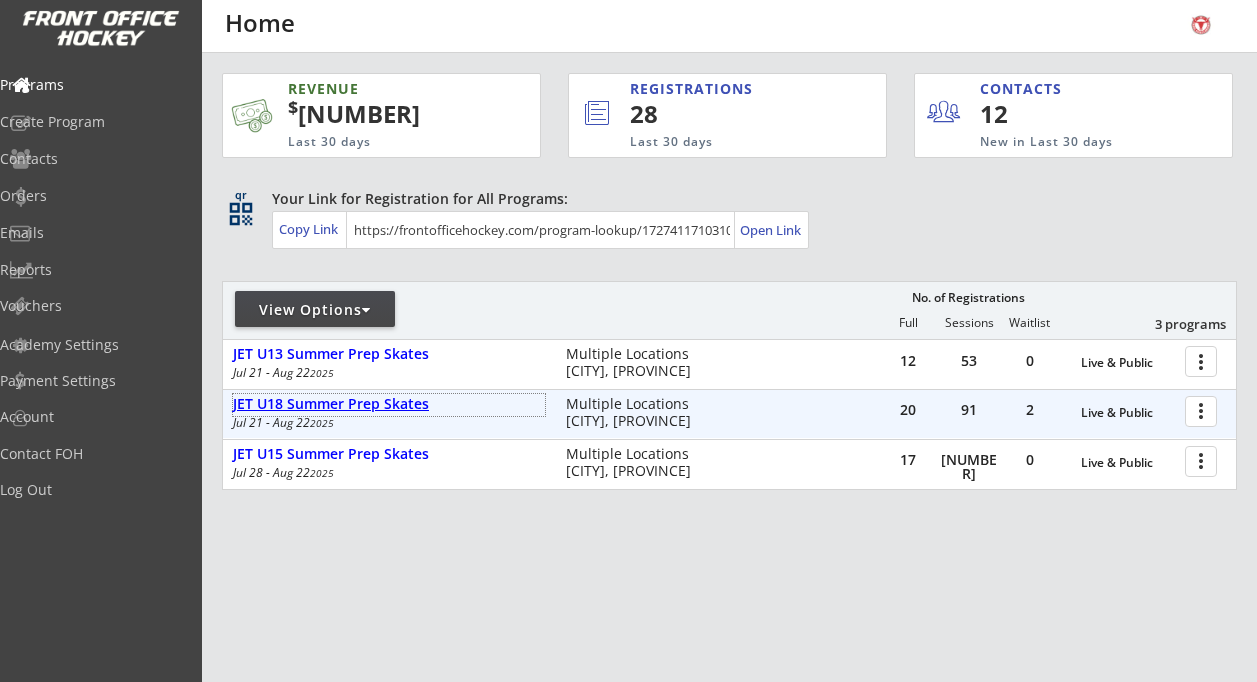 click on "JET U18 Summer Prep Skates" at bounding box center (389, 404) 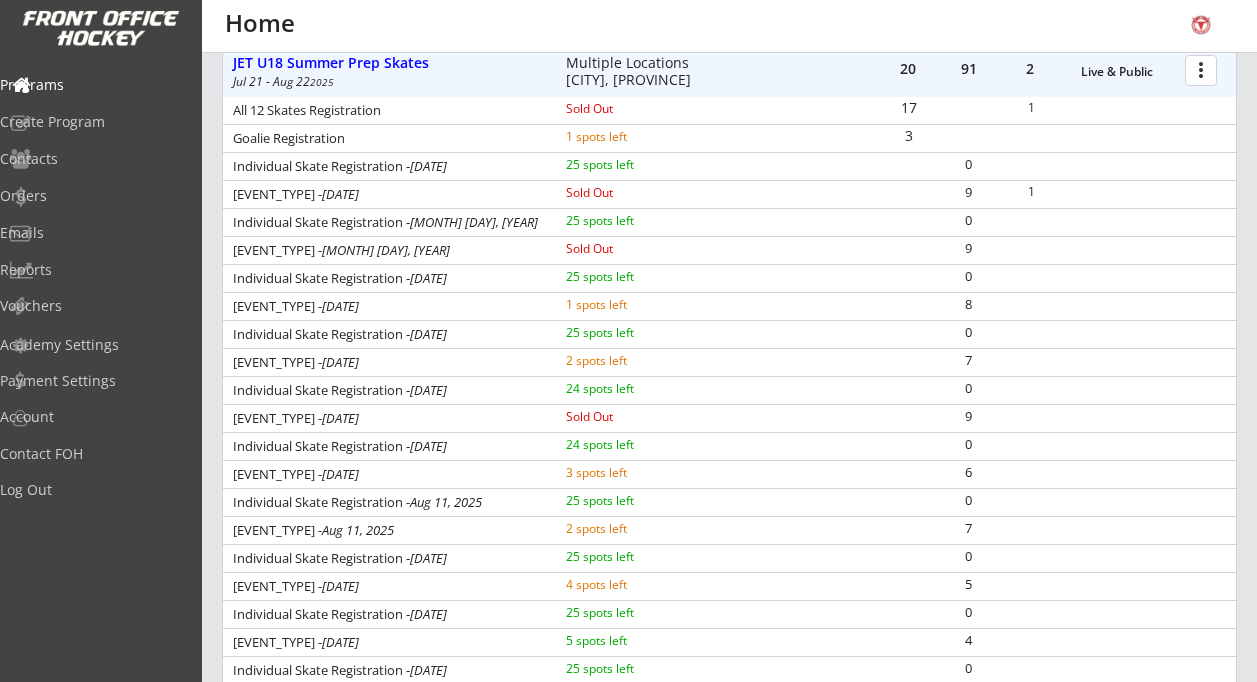 scroll, scrollTop: 342, scrollLeft: 0, axis: vertical 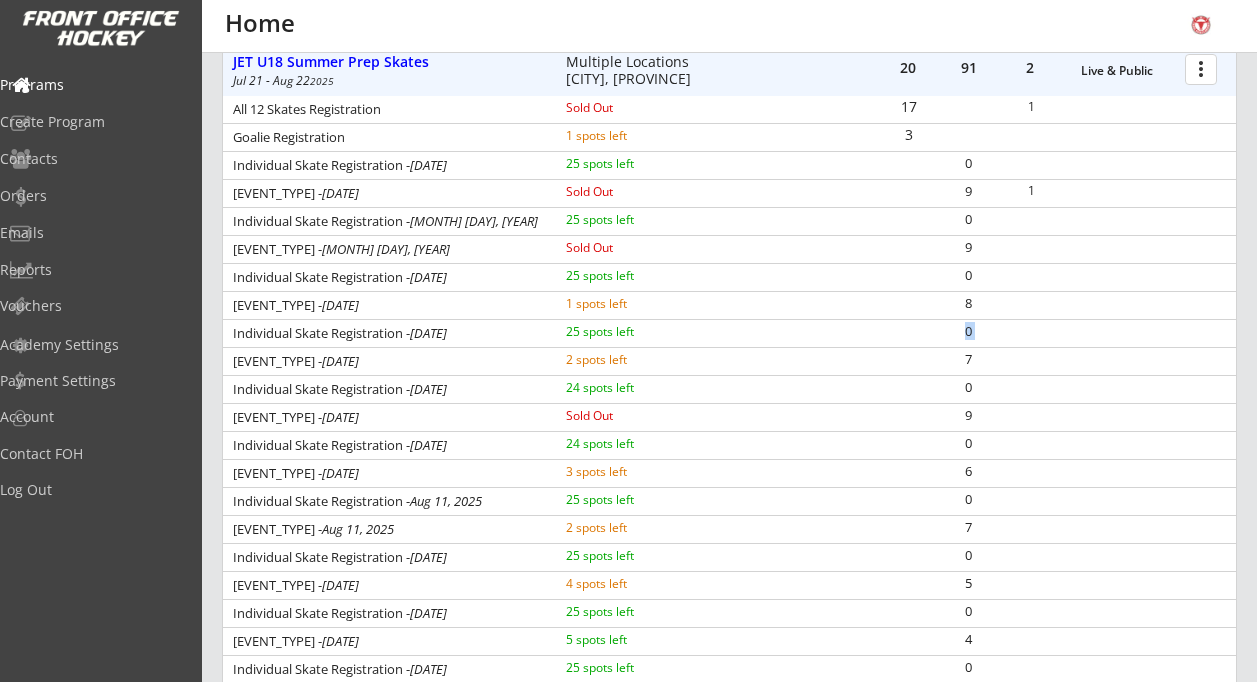 drag, startPoint x: 713, startPoint y: 373, endPoint x: 674, endPoint y: 337, distance: 53.075417 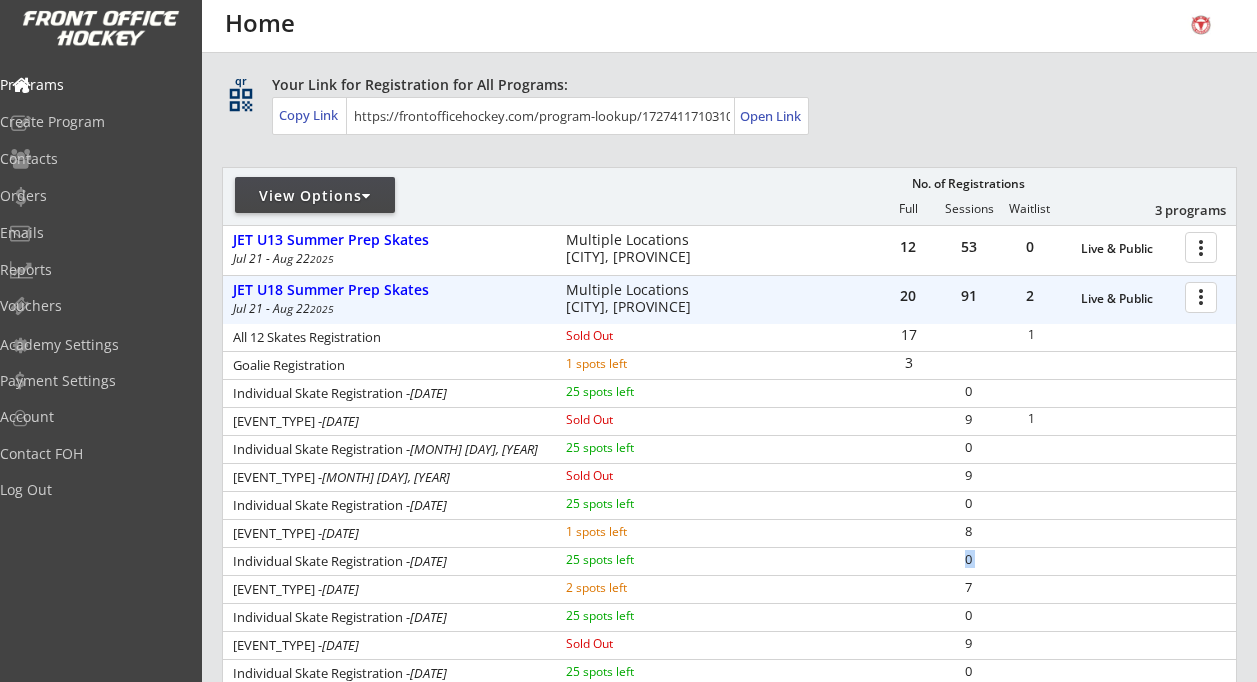 scroll, scrollTop: 109, scrollLeft: 0, axis: vertical 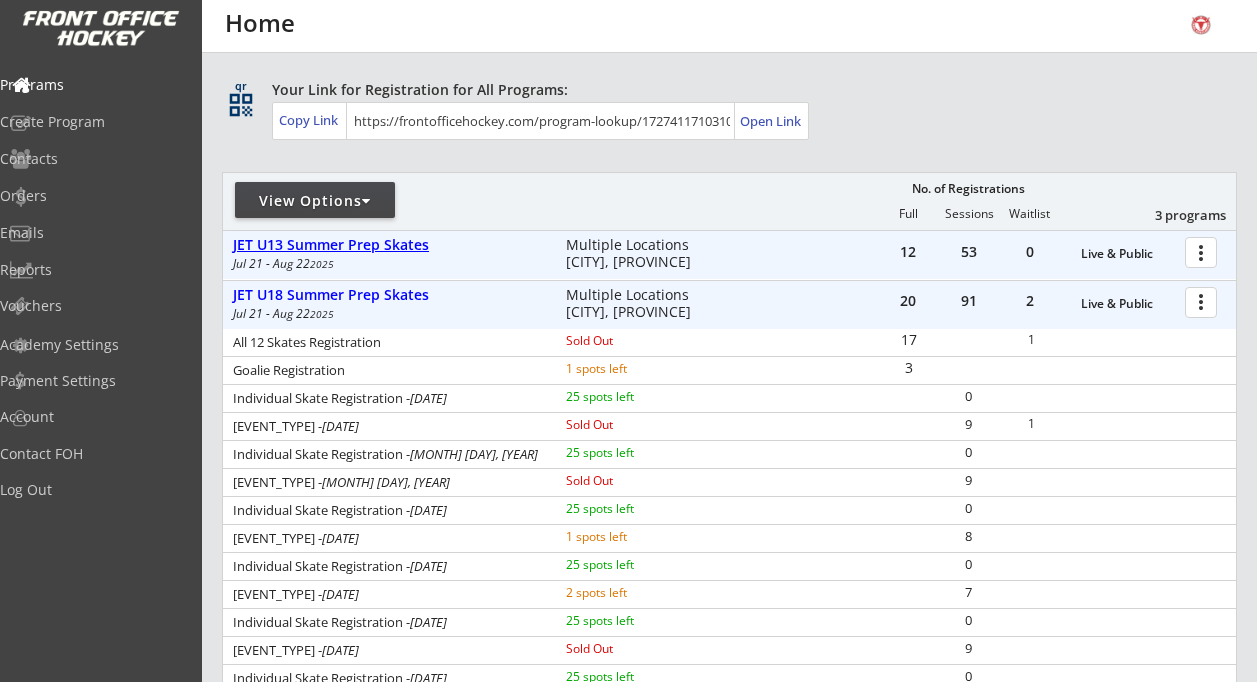 click on "JET U13 Summer Prep Skates" at bounding box center [1128, 254] 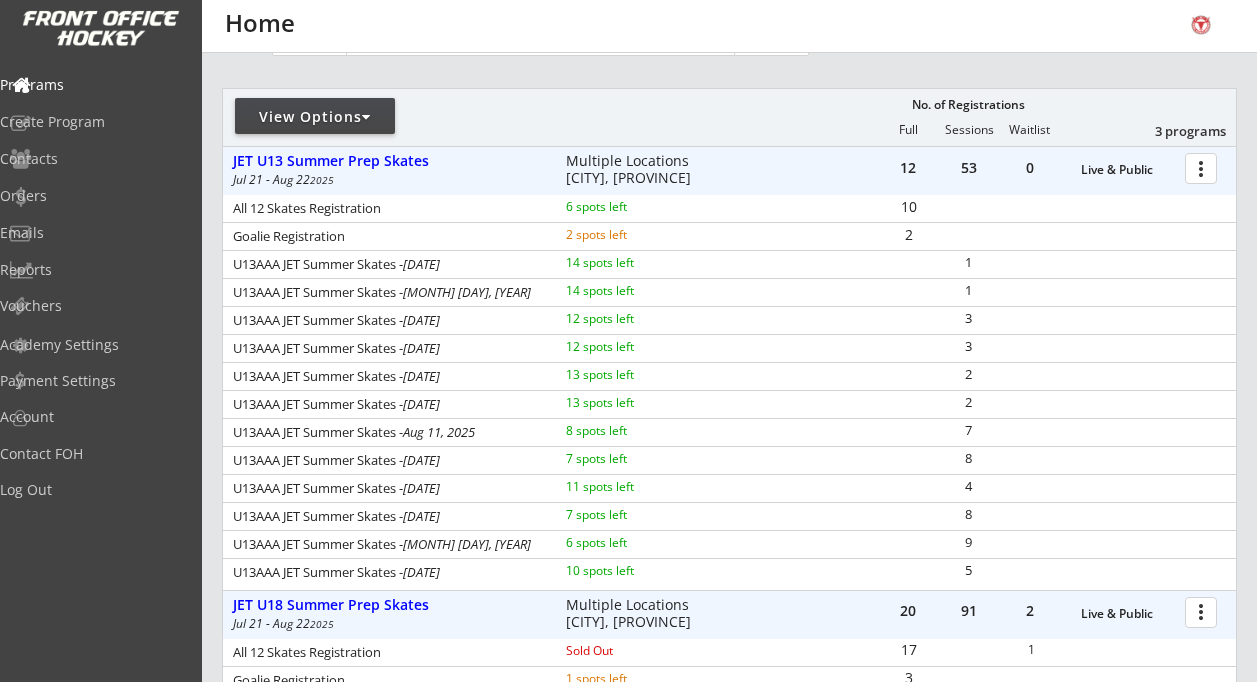 scroll, scrollTop: 192, scrollLeft: 0, axis: vertical 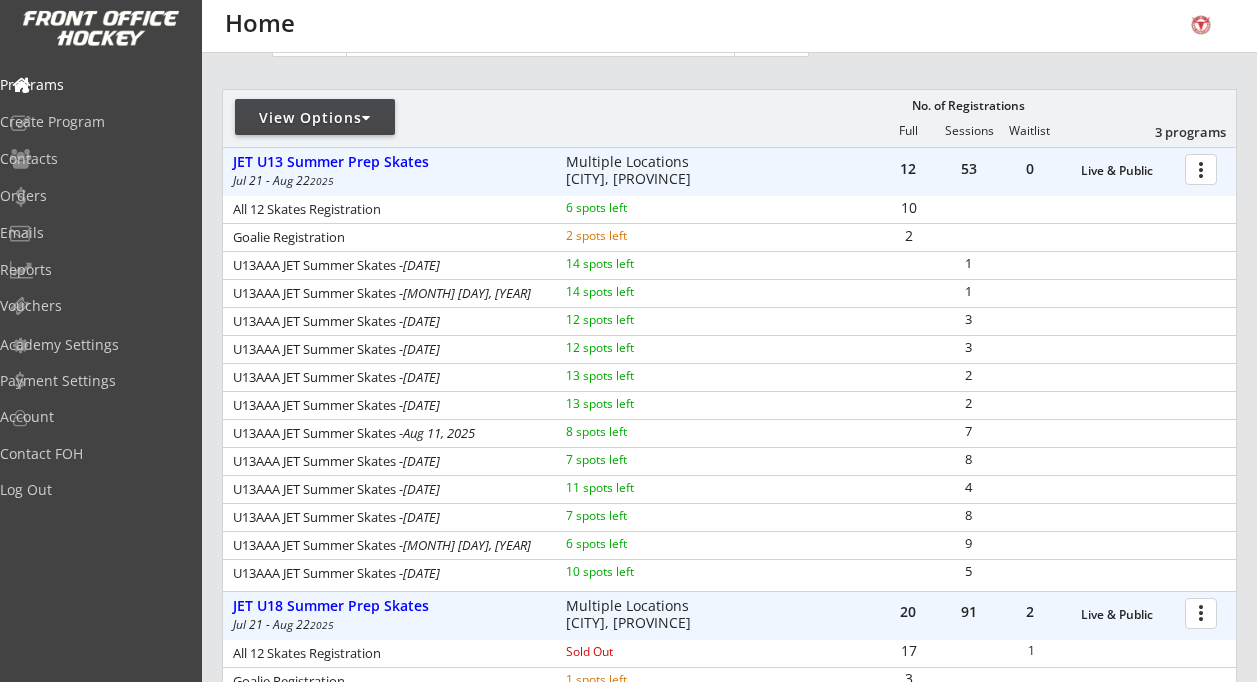 click on "Individual Skate Registration - [DATE]" at bounding box center [386, 265] 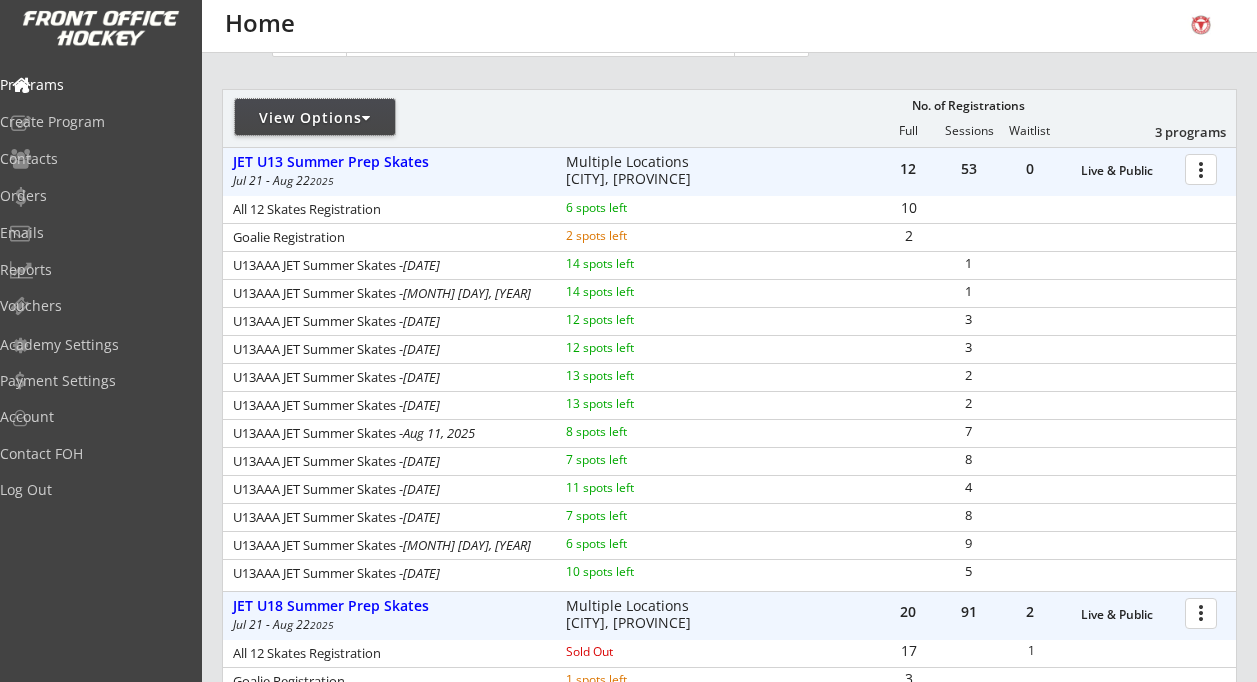 click on "View Options" at bounding box center [315, 118] 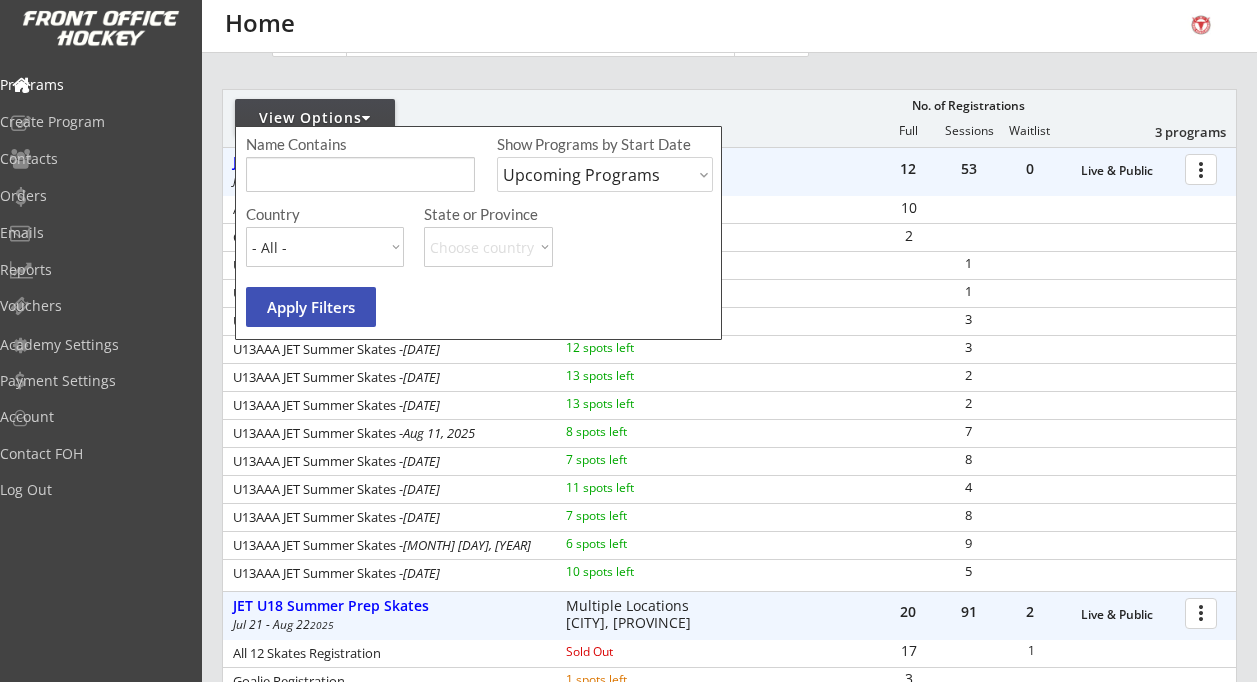 click on "[EVENT_TYPE] - [MONTH] [DAY], [YEAR] [NUMBER] spots left [NUMBER]" at bounding box center (729, 321) 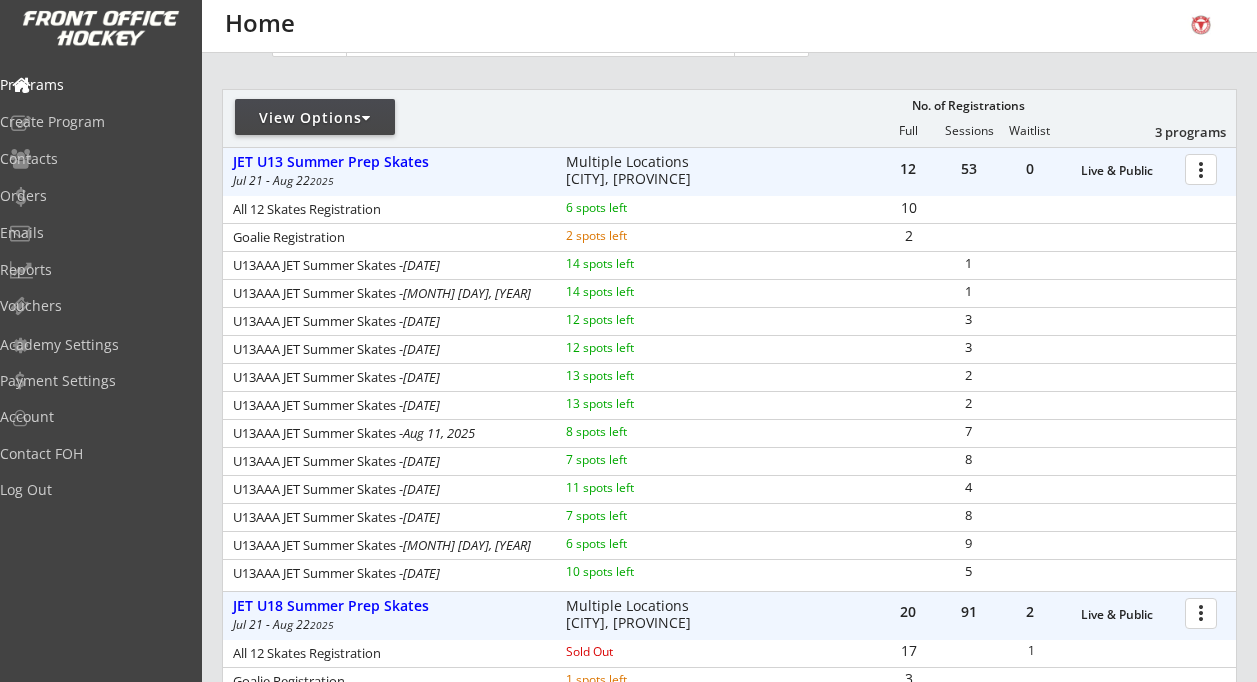 scroll, scrollTop: 0, scrollLeft: 0, axis: both 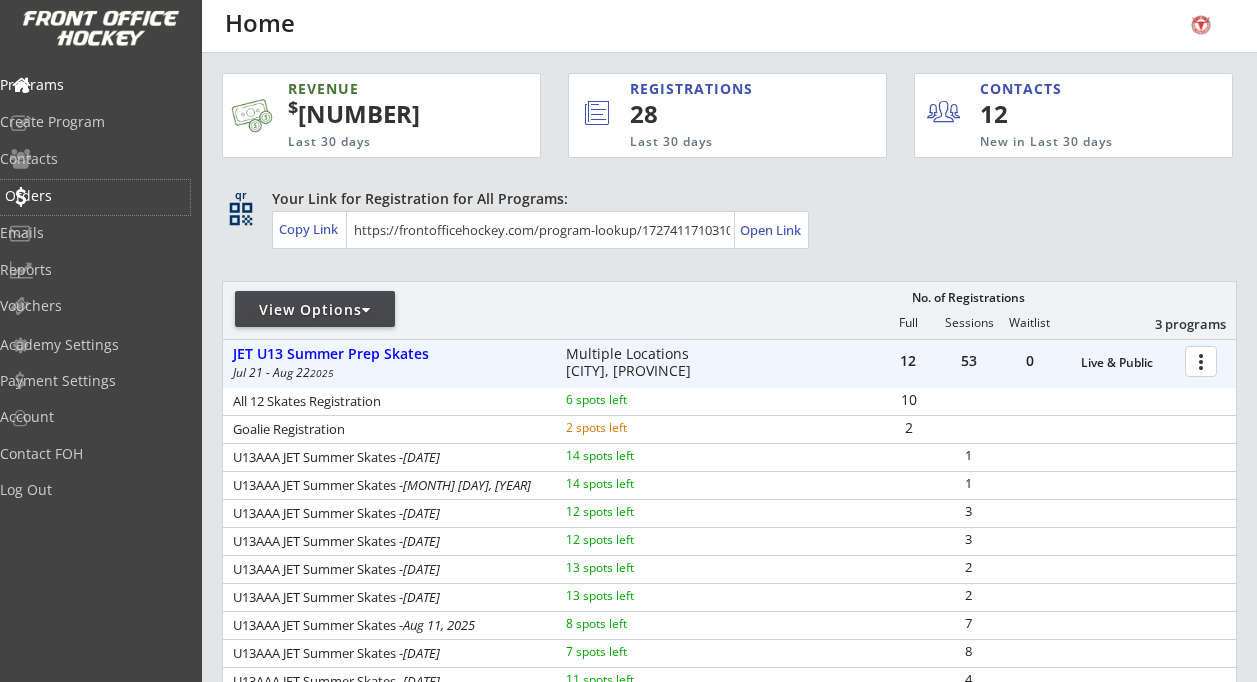 click on "Orders" at bounding box center [95, 196] 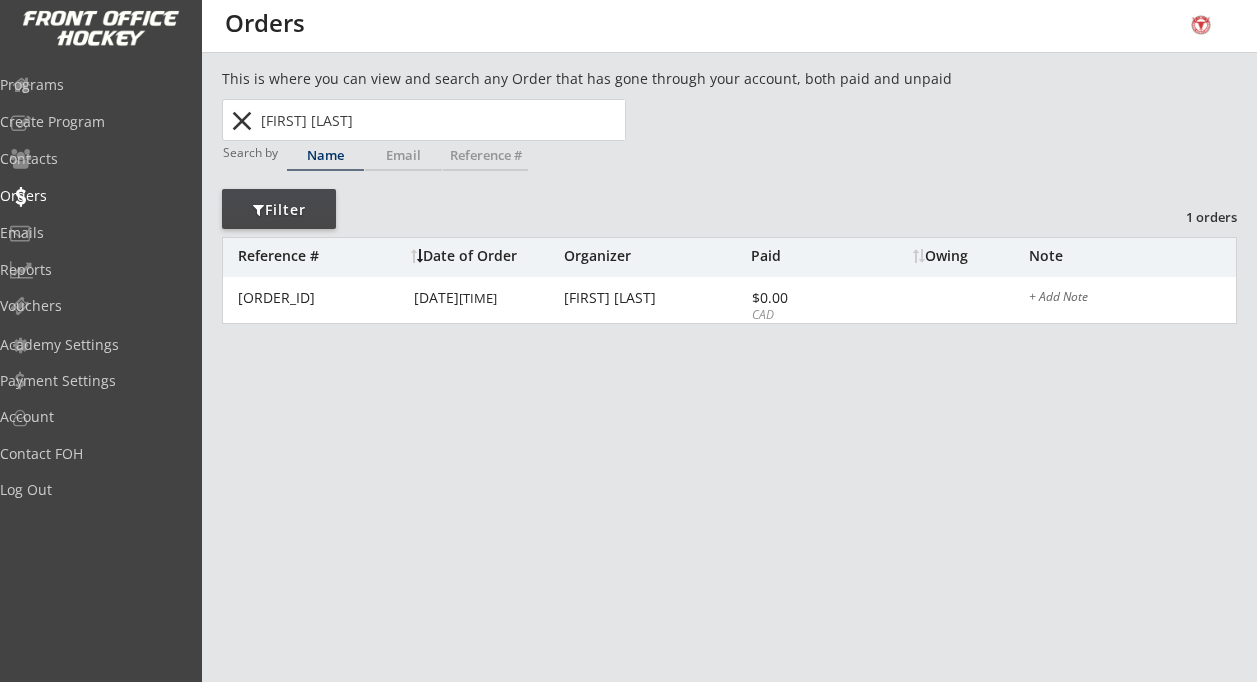 click on "close" at bounding box center [241, 121] 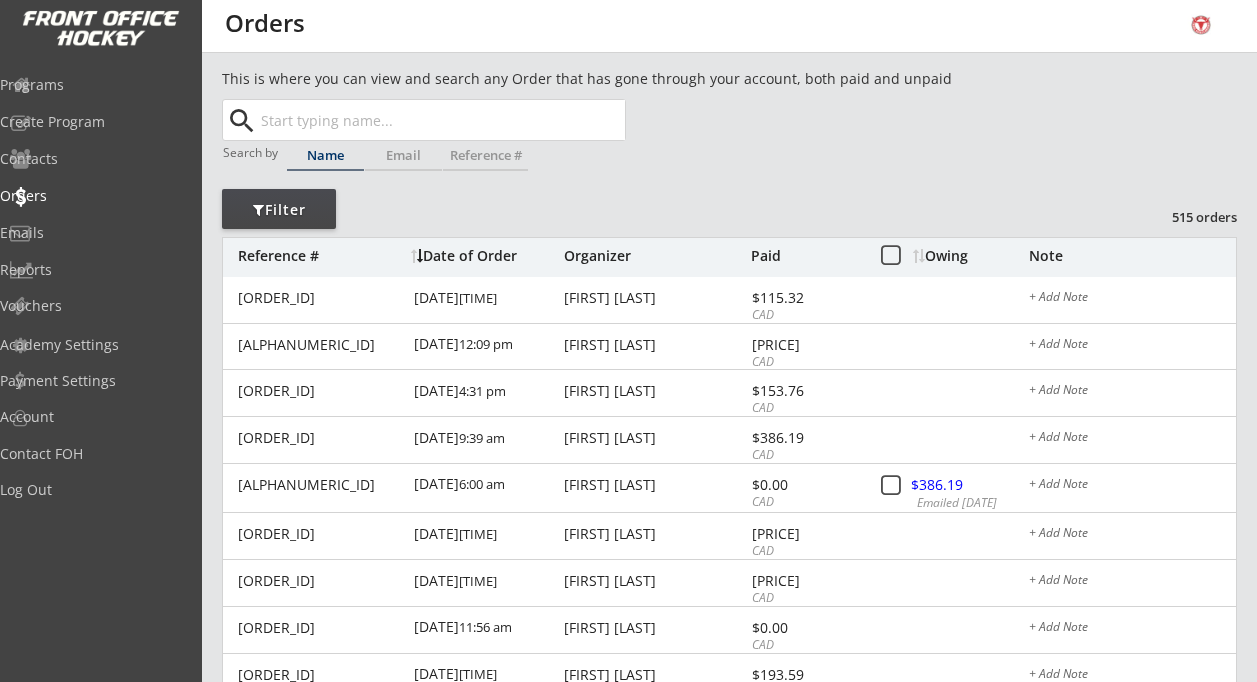 type 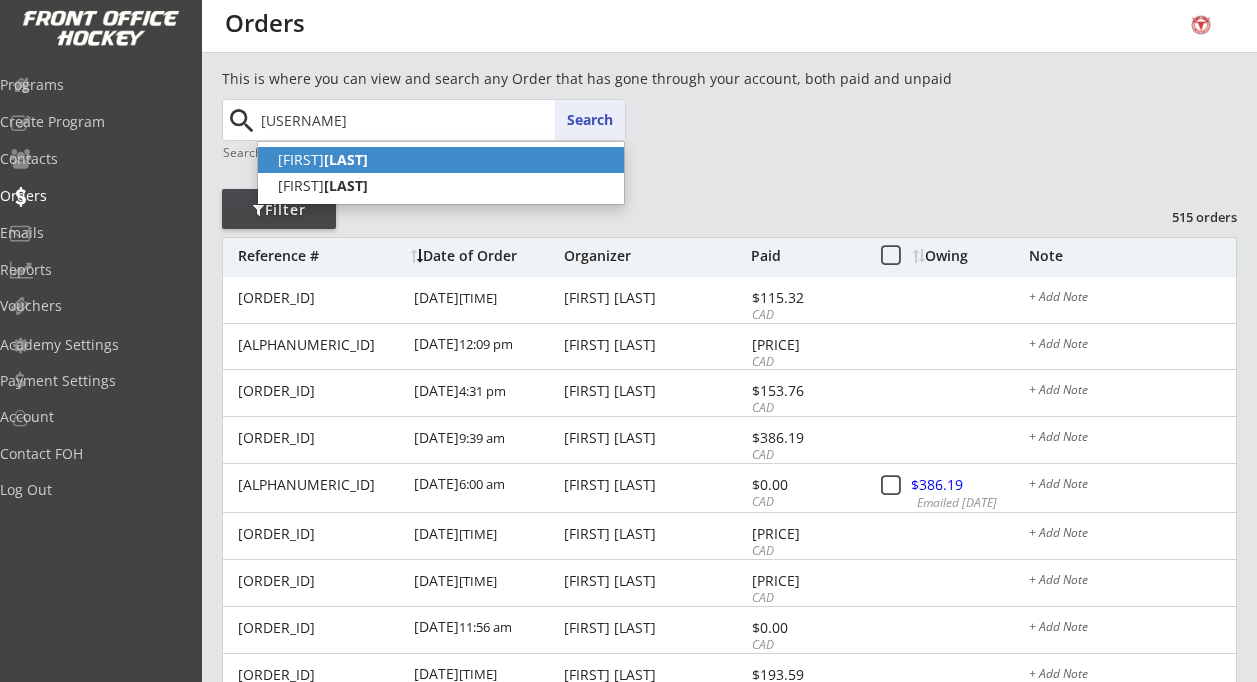 click on "[LAST]" at bounding box center [346, 159] 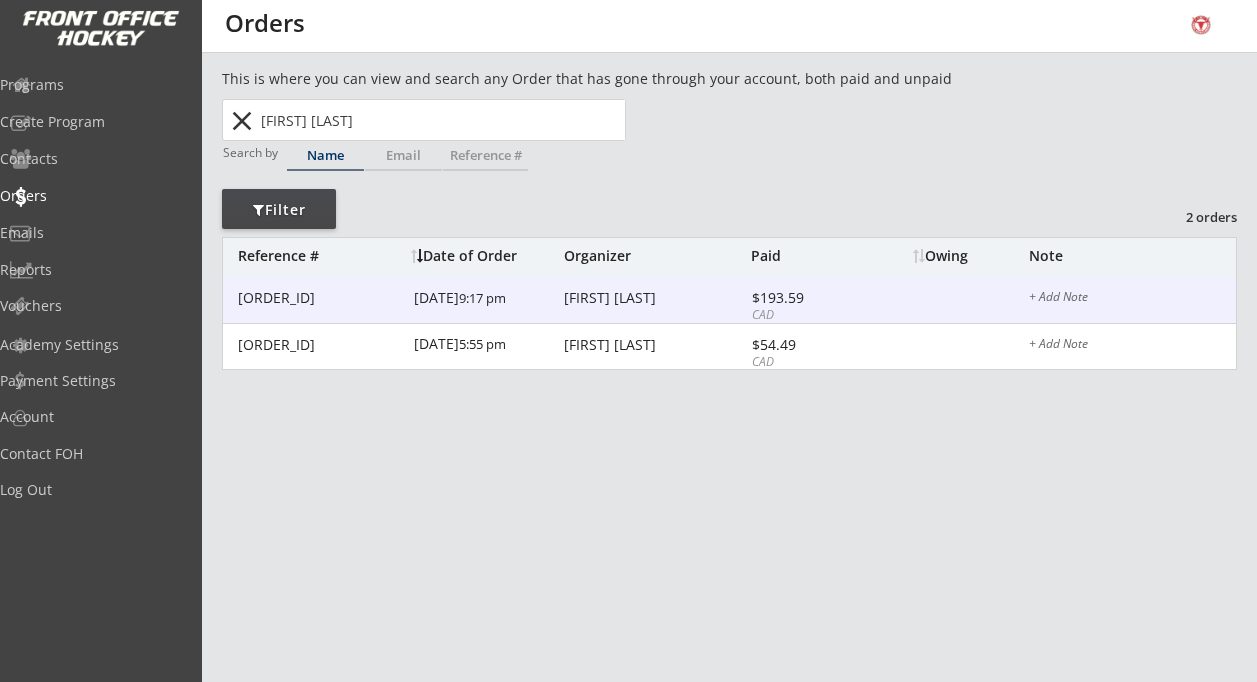 type on "[FIRST] [LAST]" 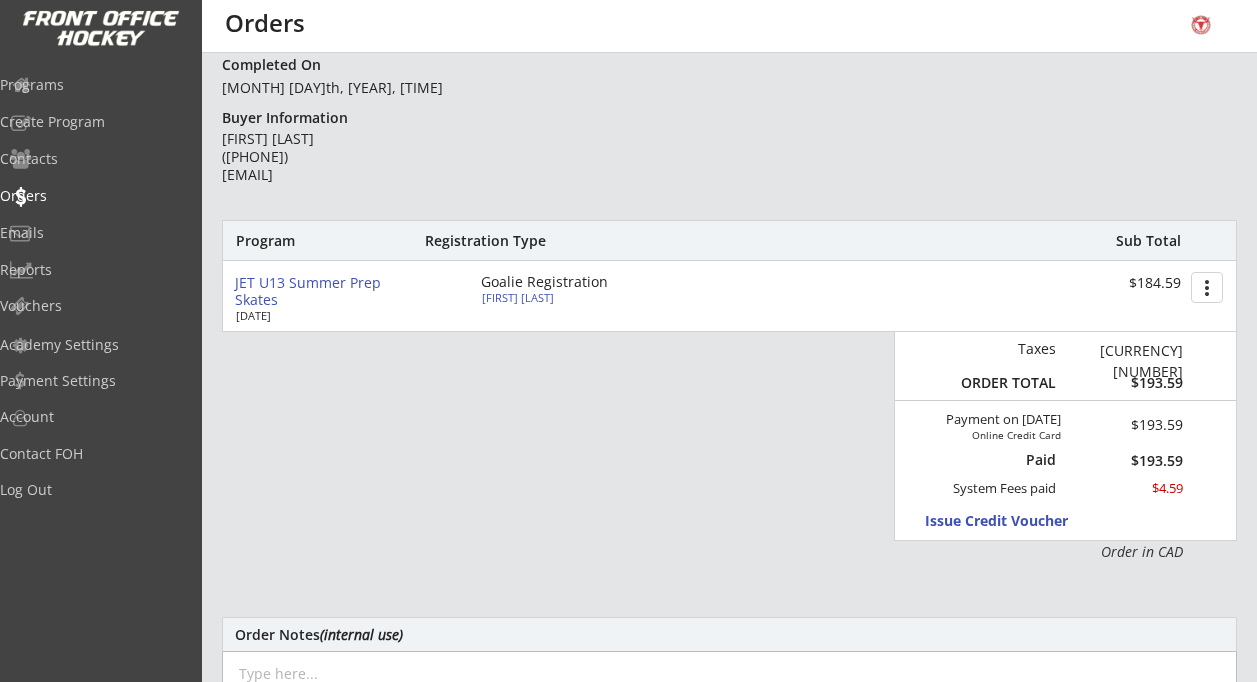 scroll, scrollTop: 0, scrollLeft: 0, axis: both 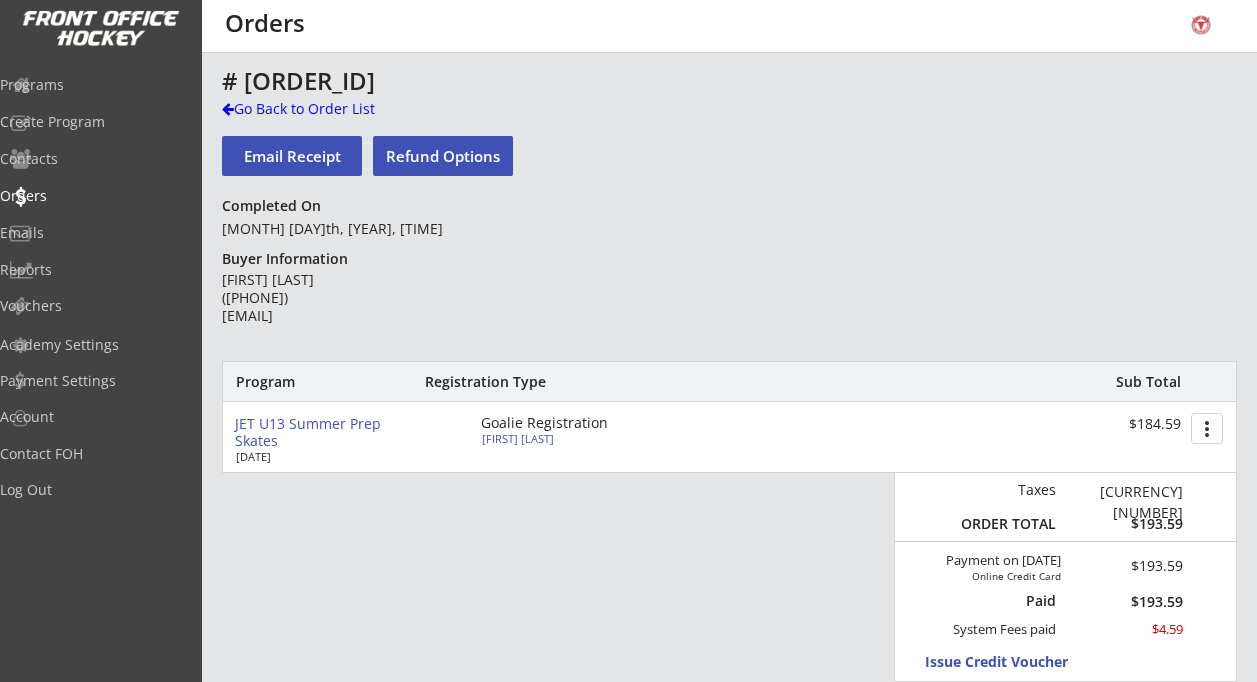 click on "Refund Options" at bounding box center [292, 156] 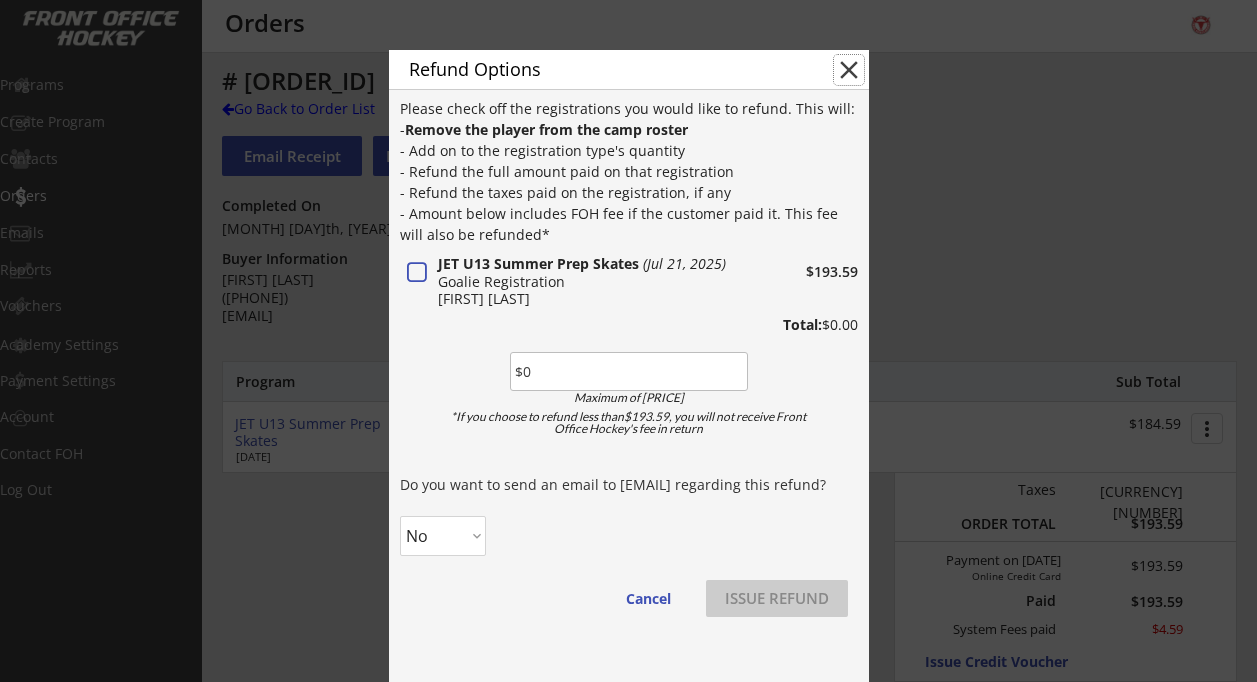 click on "close" at bounding box center [849, 70] 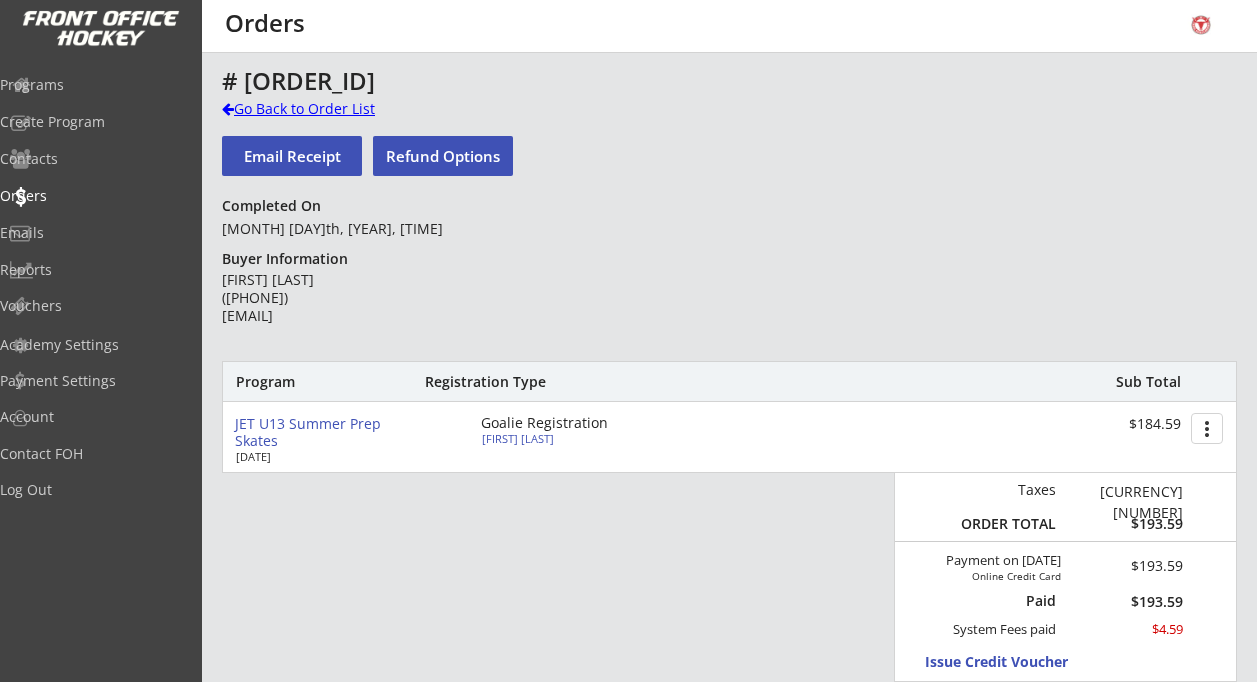 click on "Go Back to Order List" at bounding box center [0, 0] 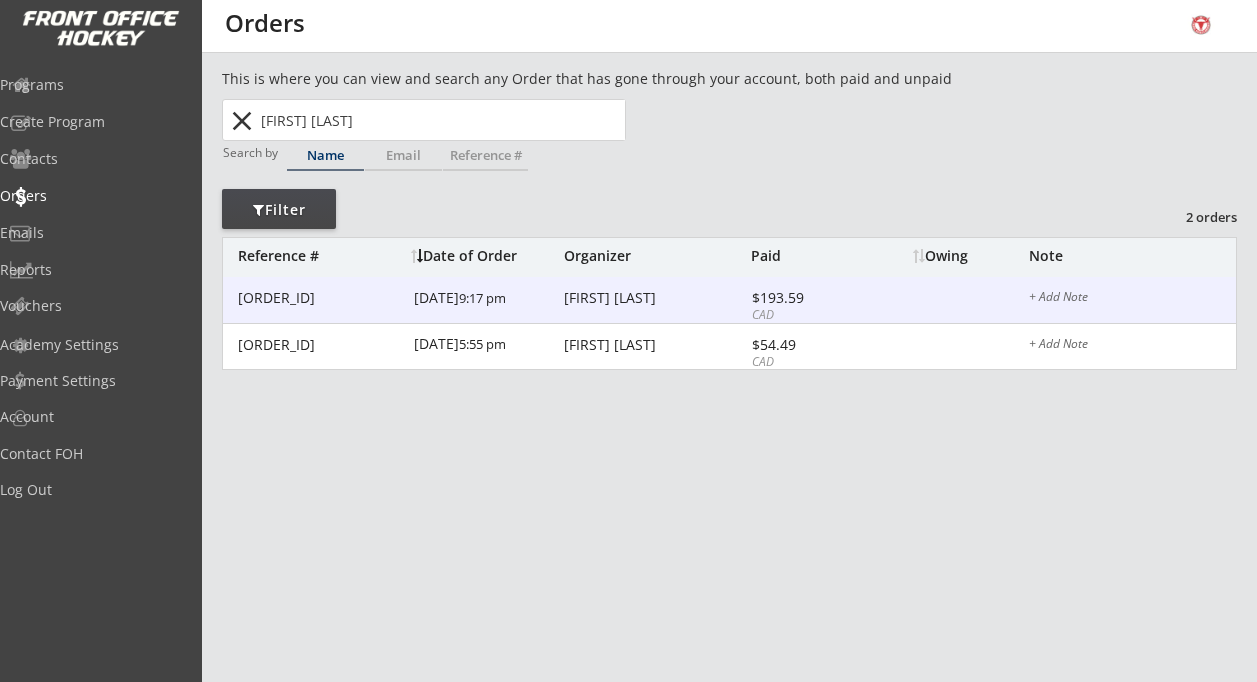click on "[FIRST] [LAST]" at bounding box center (320, 298) 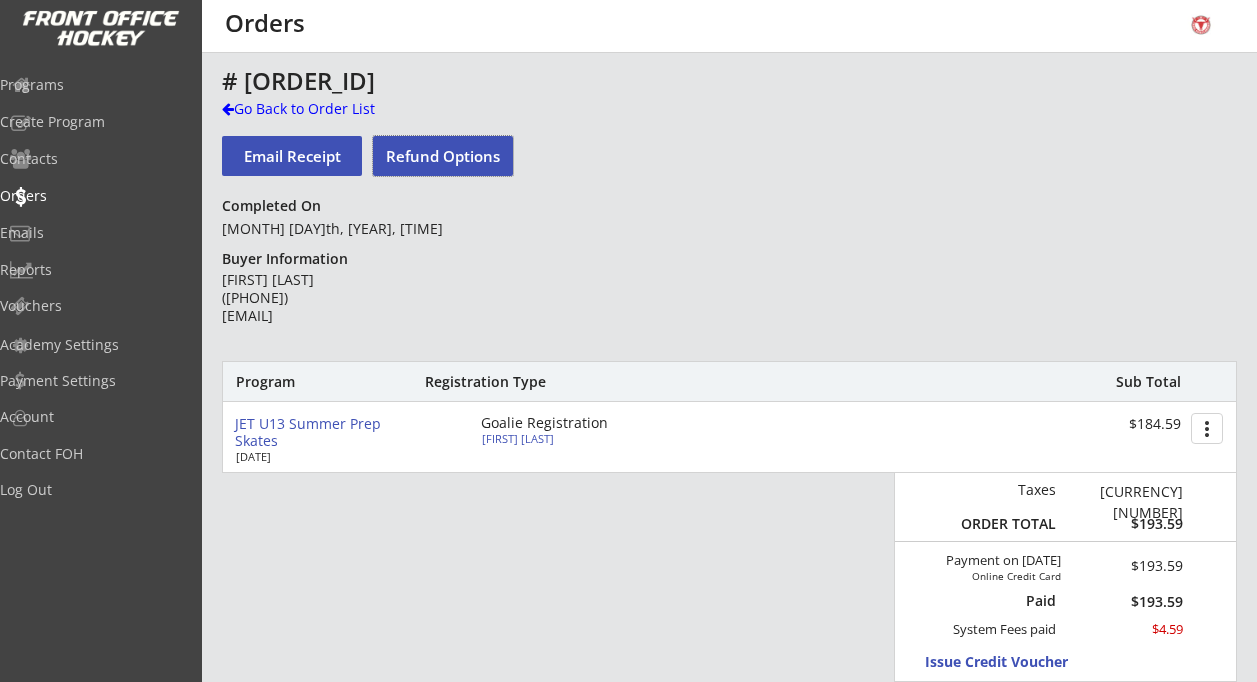 click on "Refund Options" at bounding box center (443, 156) 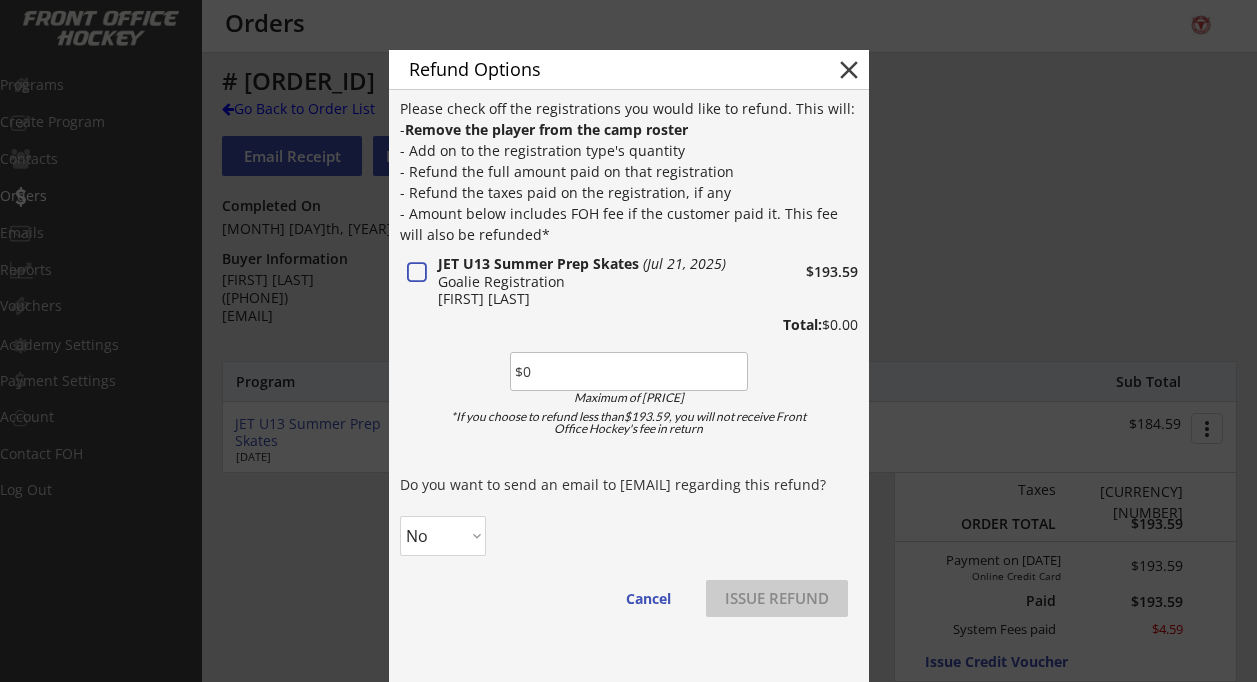 click on "close" at bounding box center [849, 70] 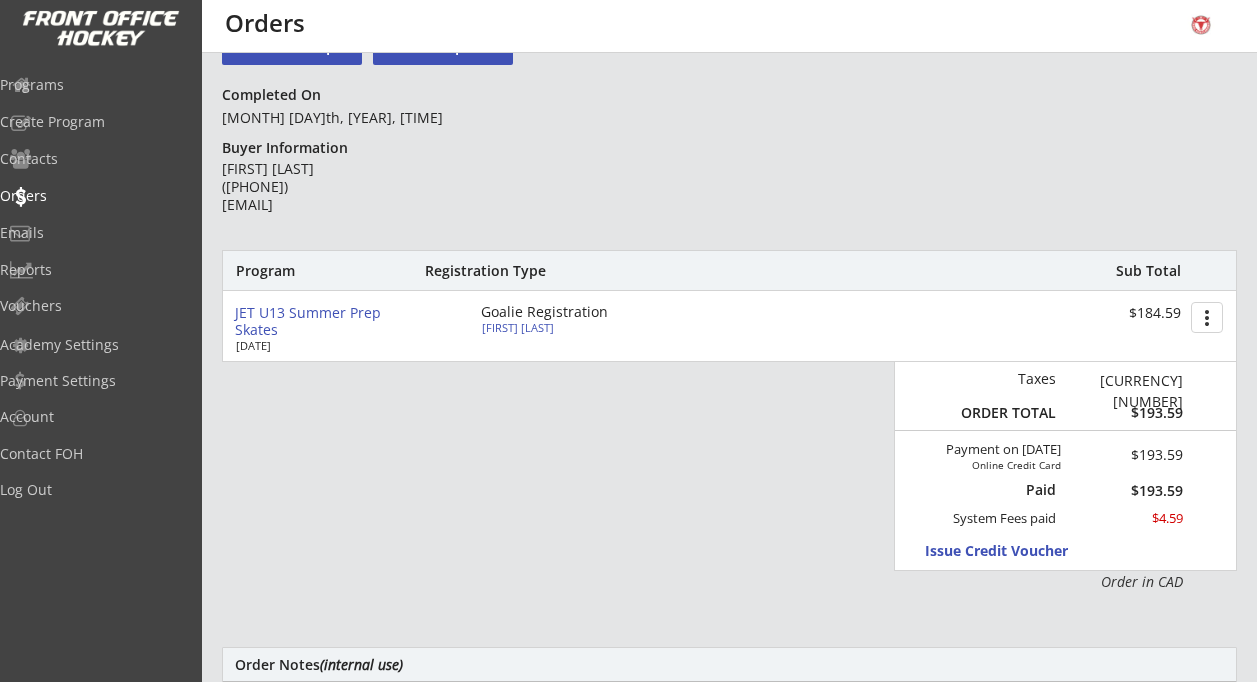 scroll, scrollTop: 0, scrollLeft: 0, axis: both 